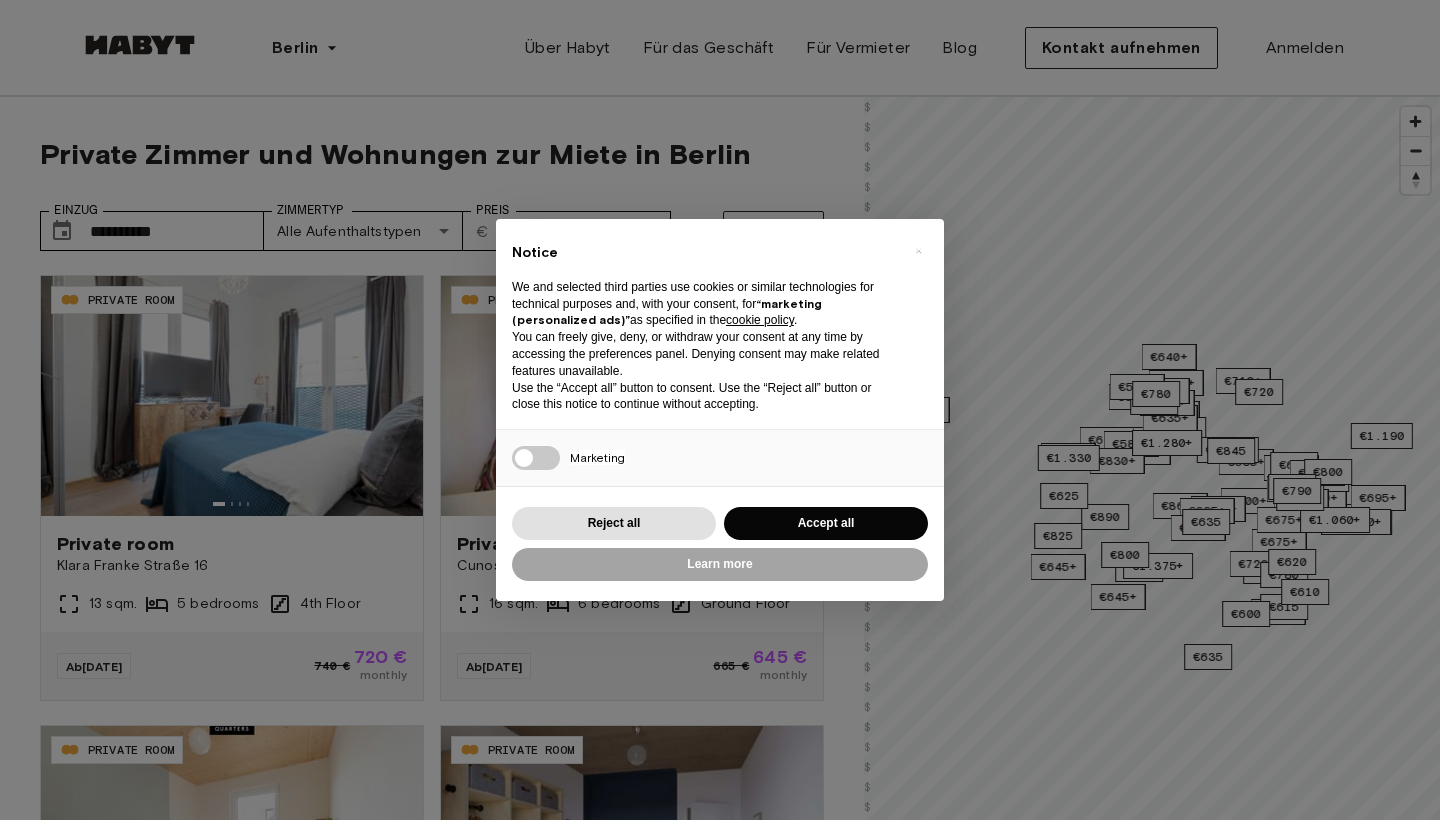 scroll, scrollTop: 0, scrollLeft: 0, axis: both 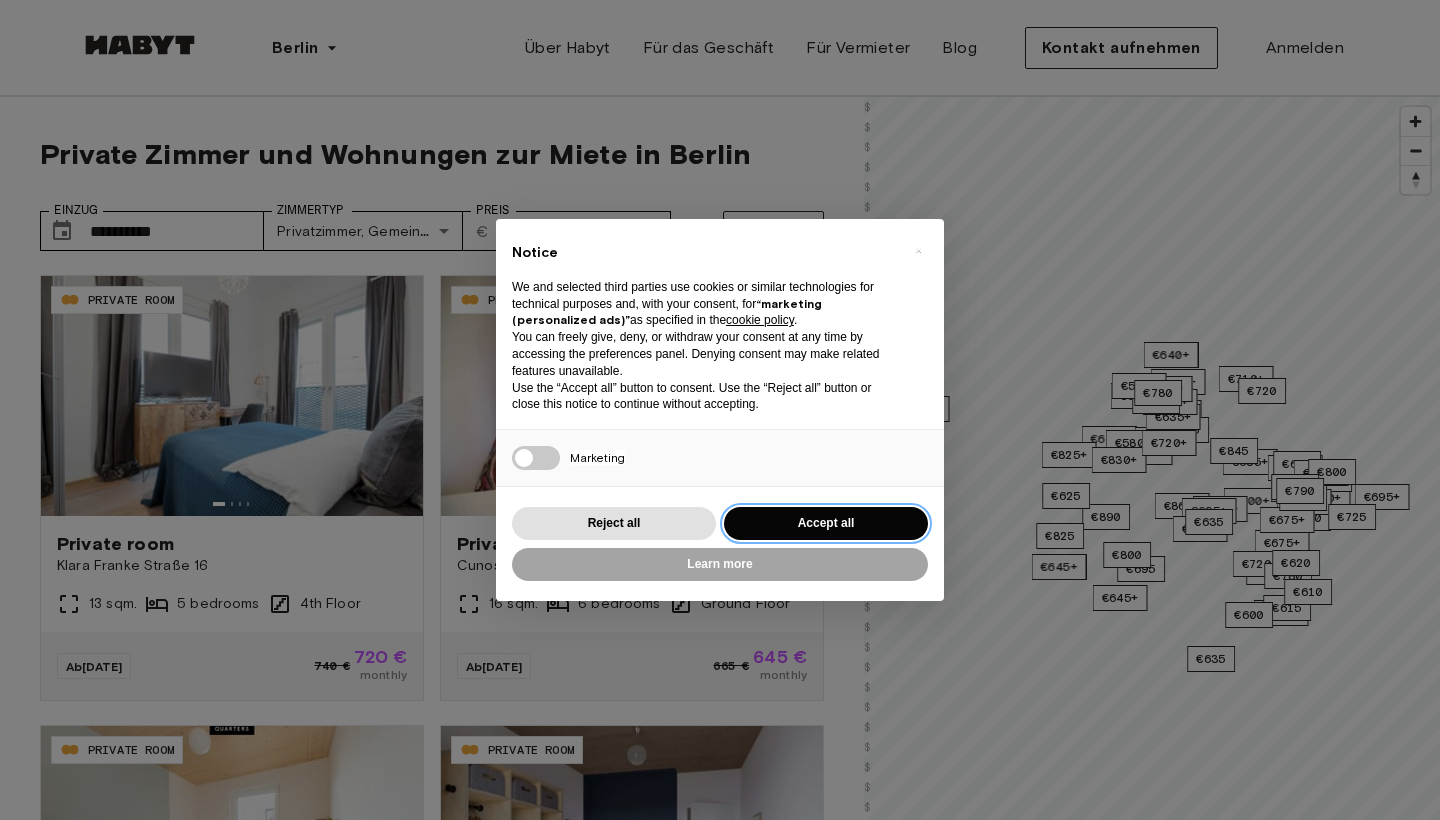 click on "Accept all" at bounding box center [826, 523] 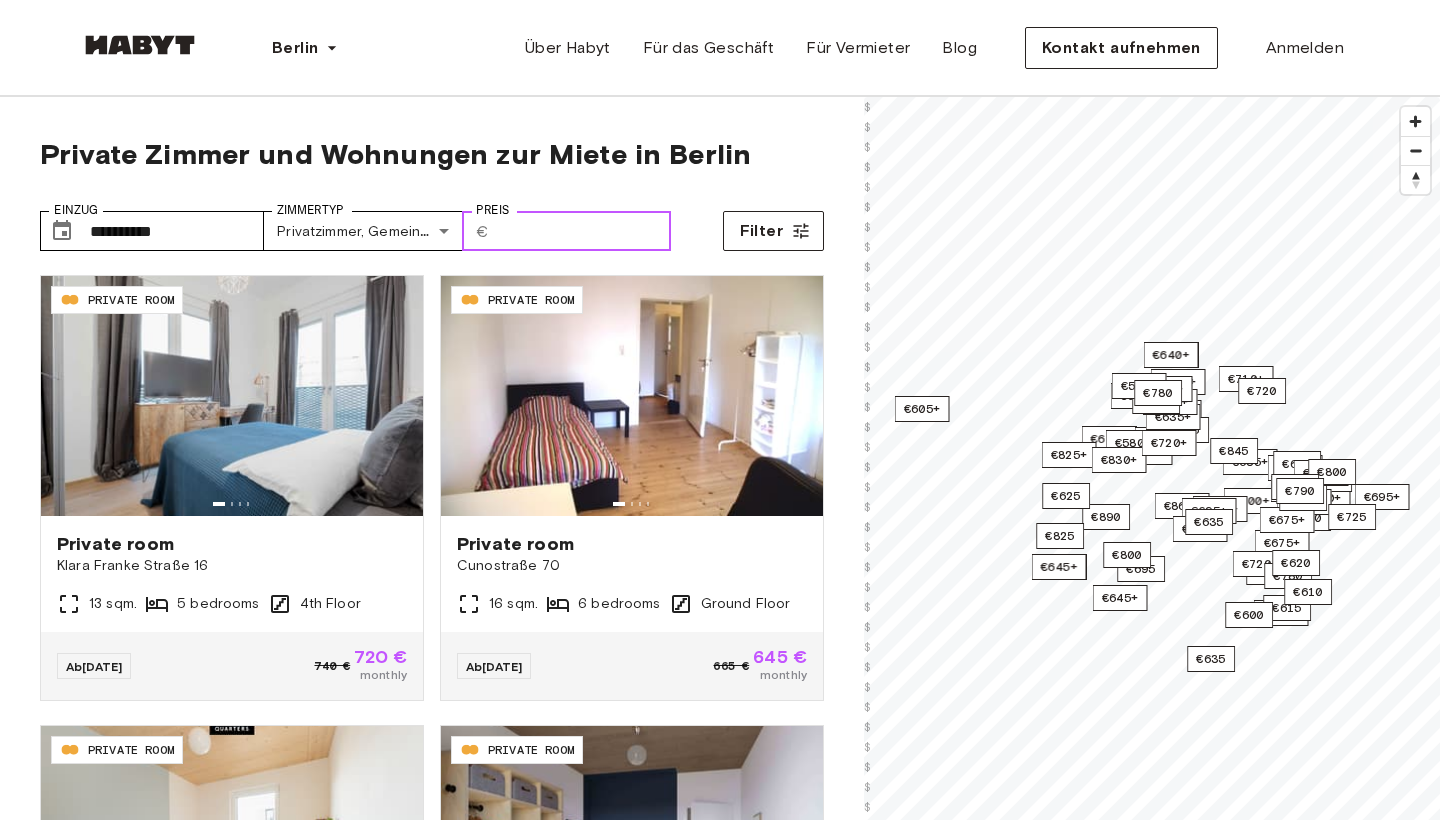 click on "Preis" at bounding box center (584, 231) 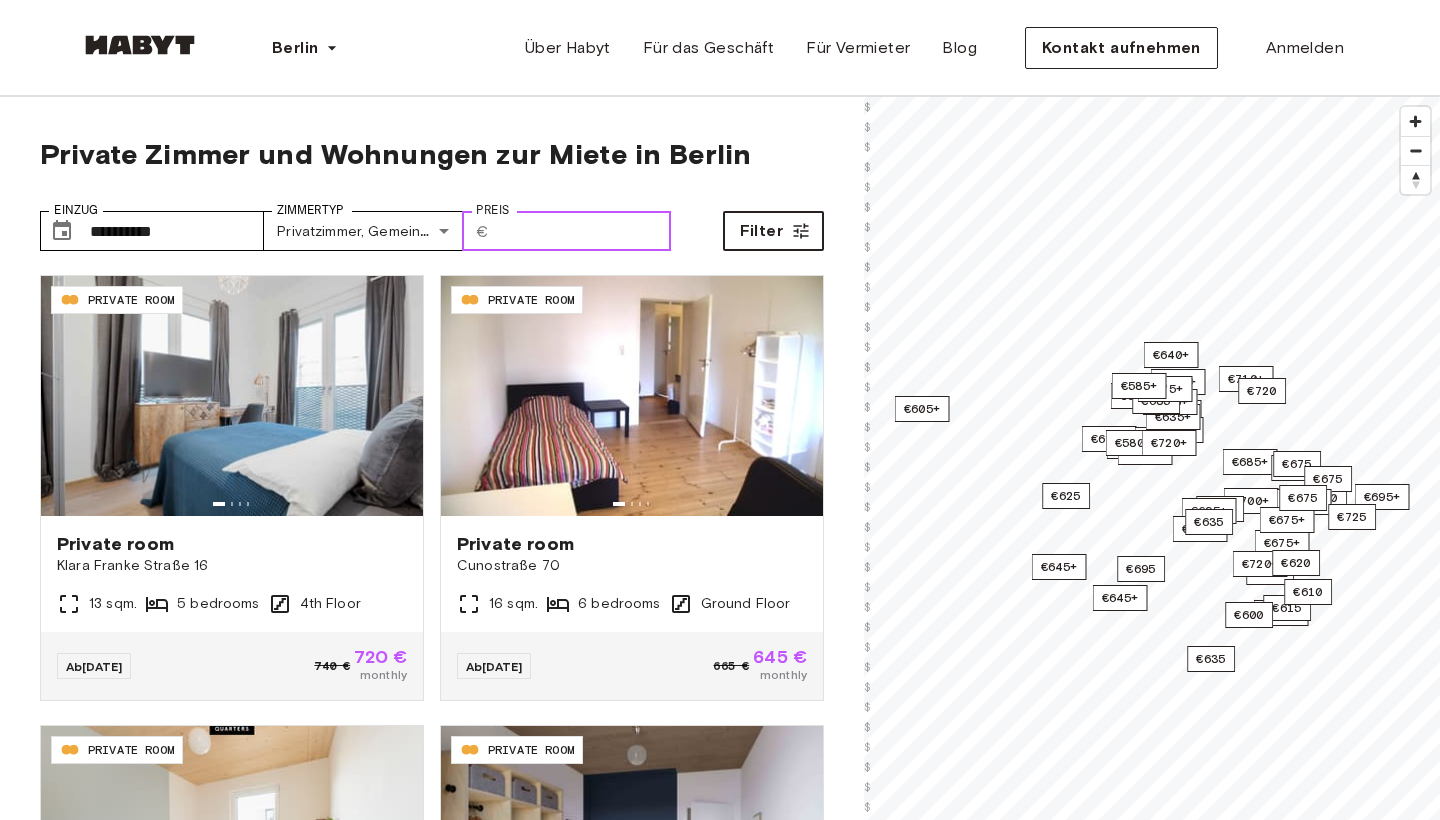 type on "***" 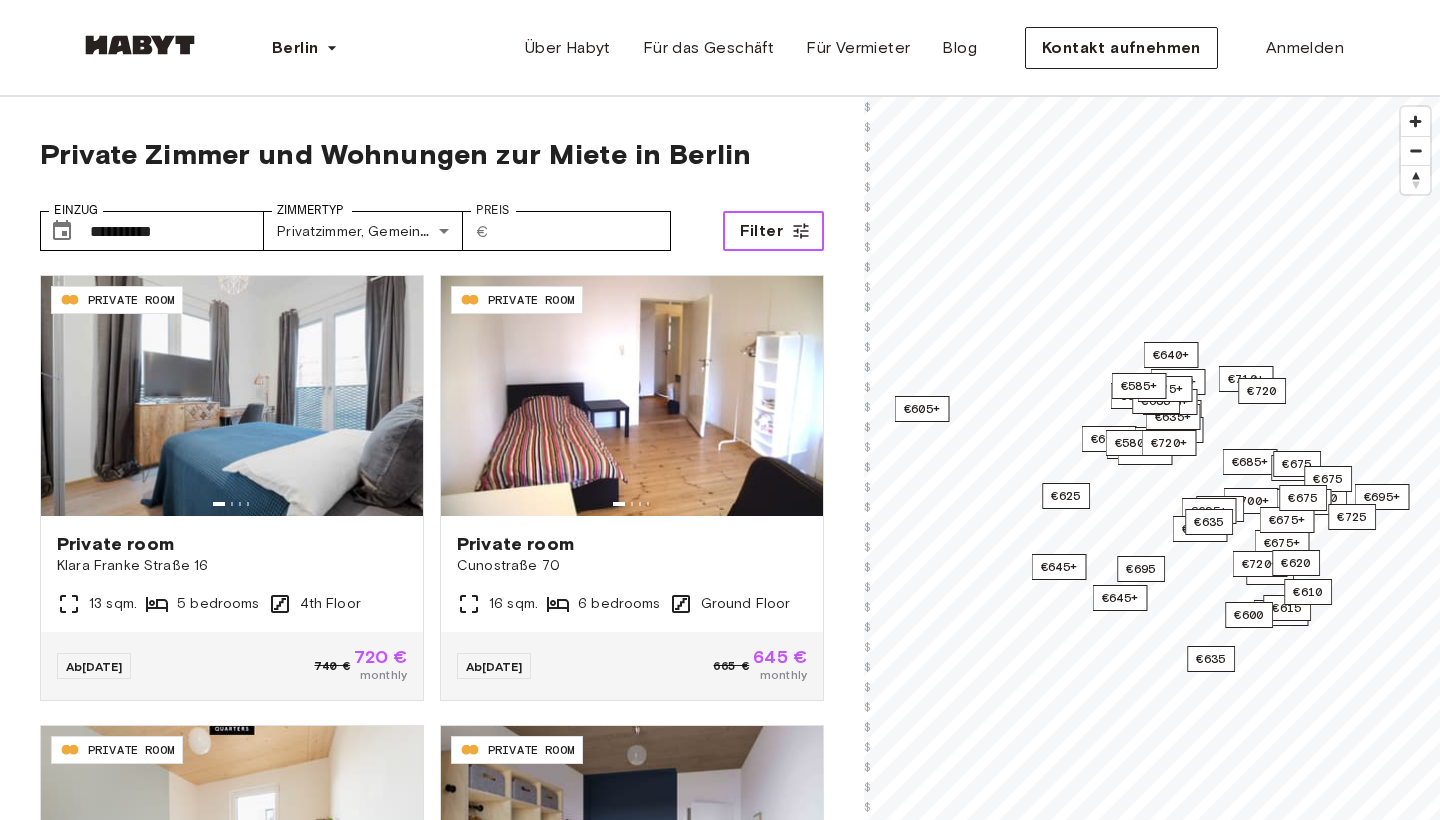 click on "Filter" at bounding box center [773, 231] 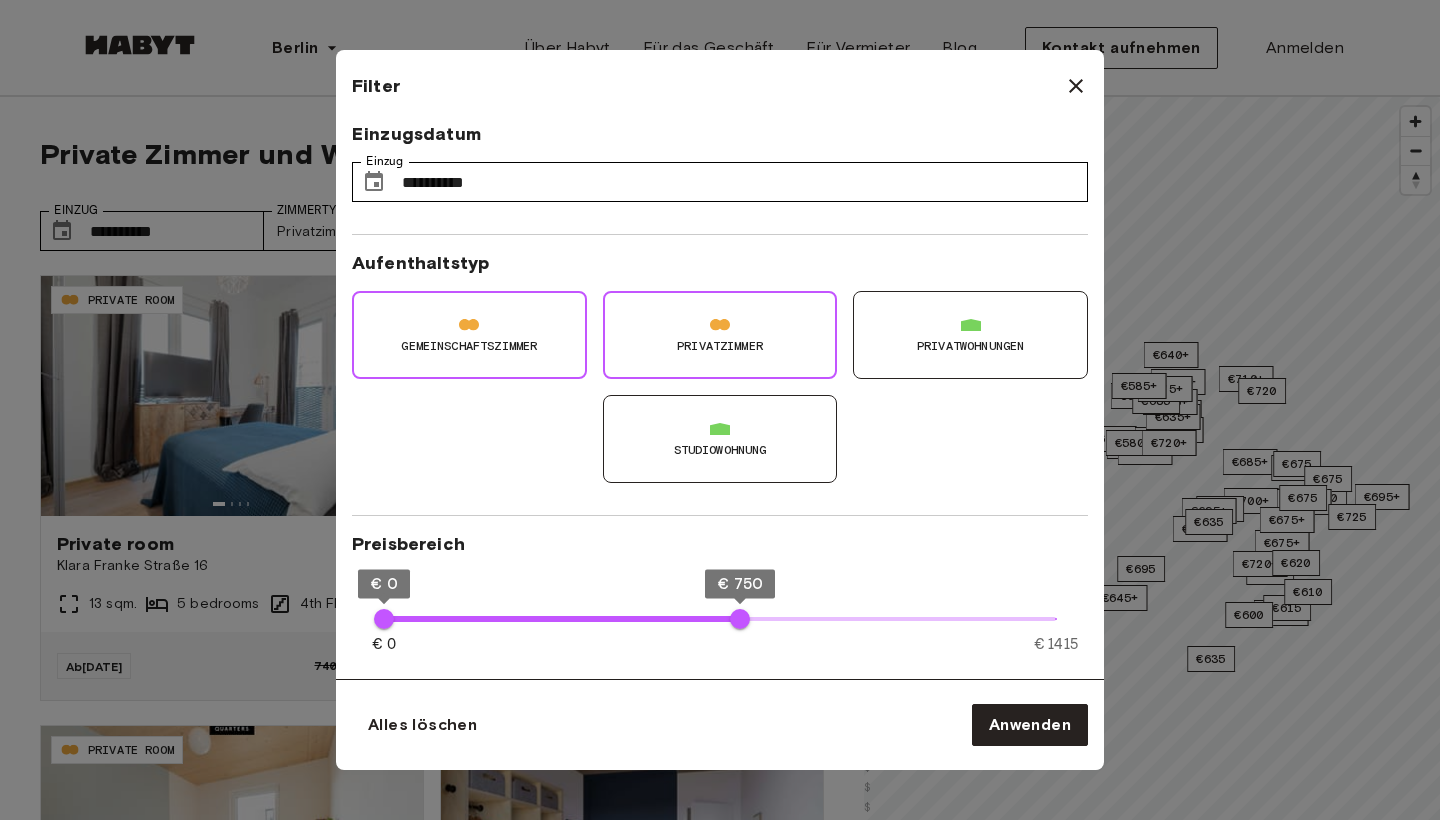 click at bounding box center [469, 322] 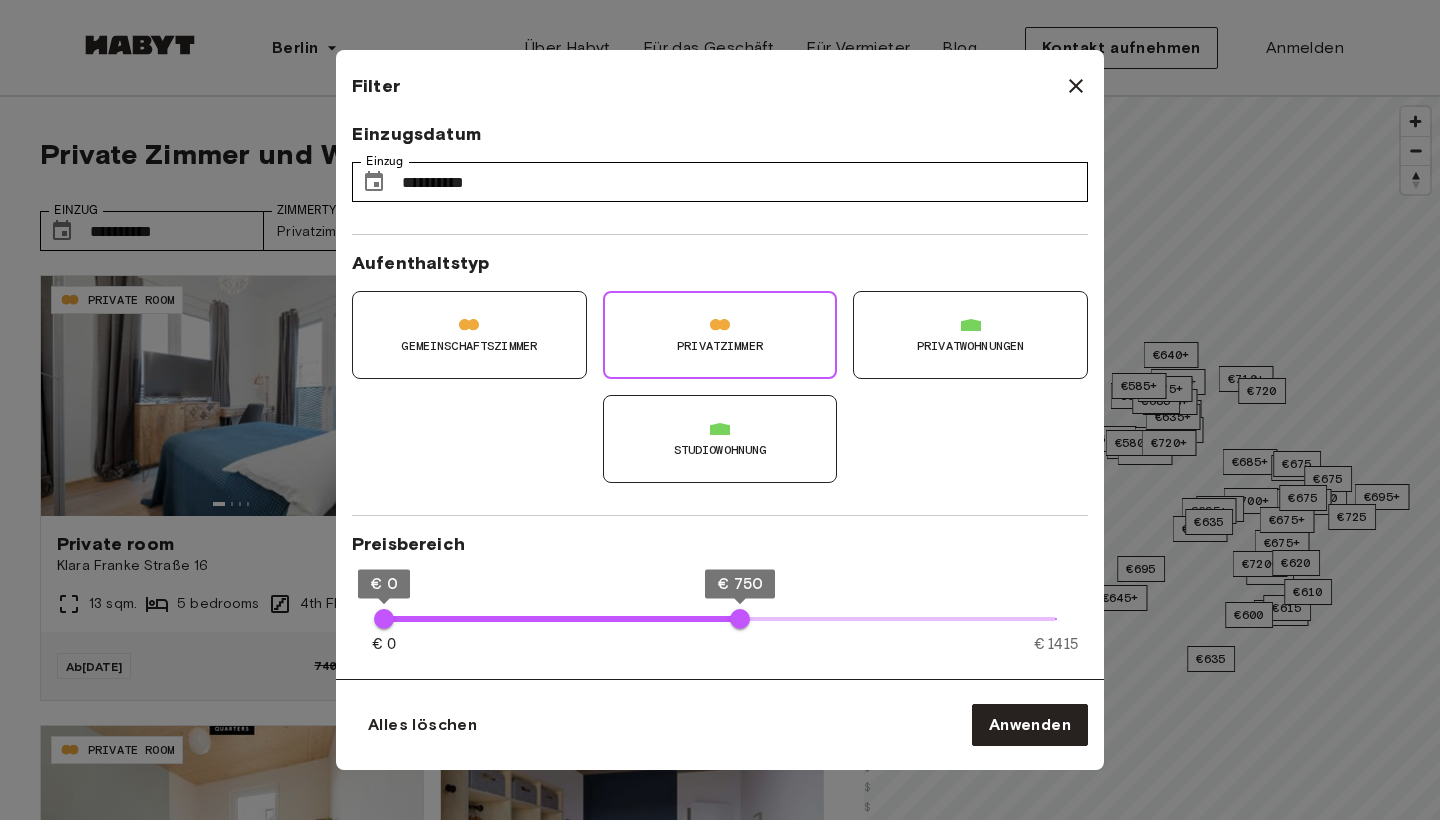 click on "Studiowohnung" at bounding box center [720, 439] 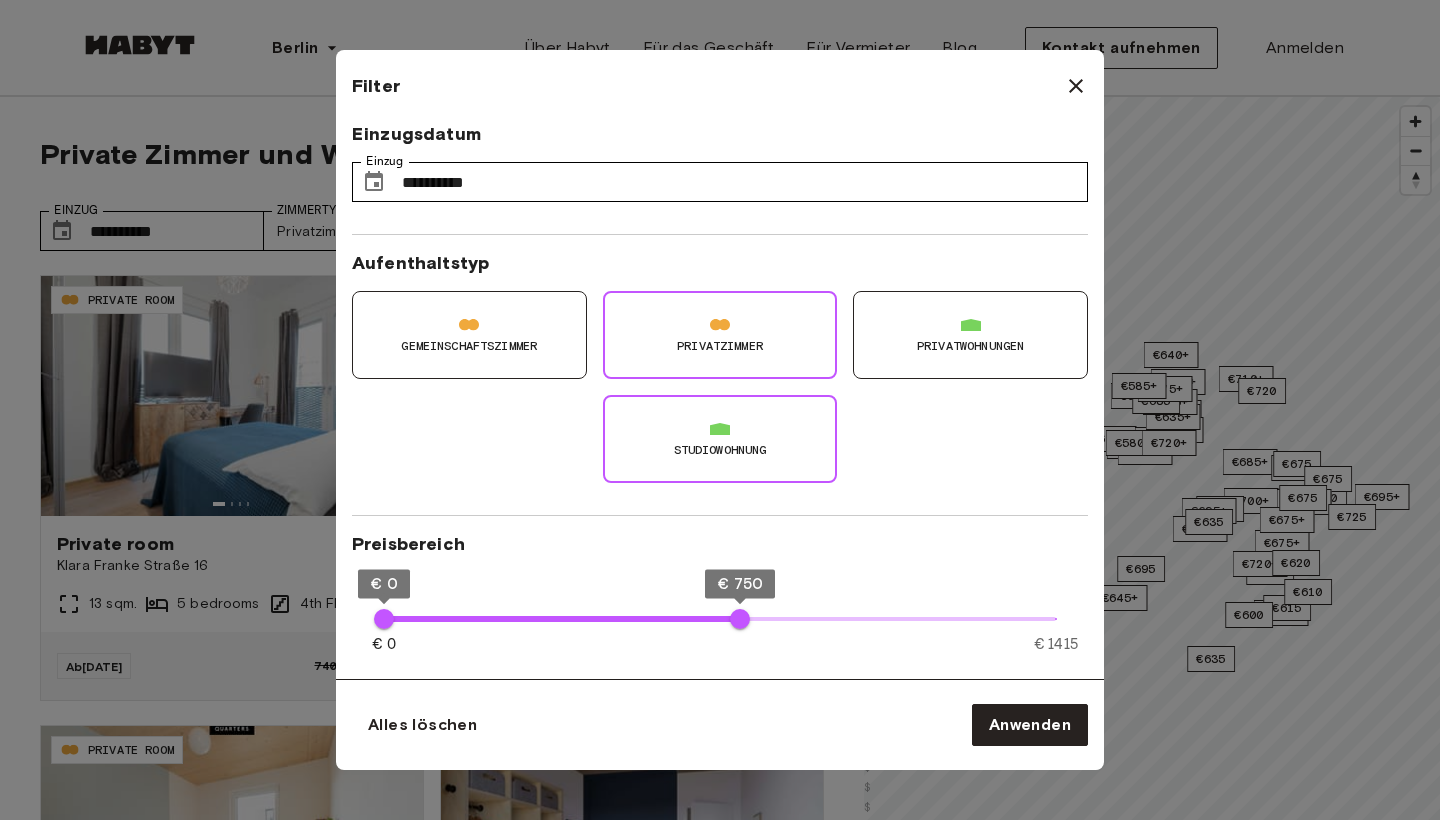 click on "Privatwohnungen" at bounding box center (970, 335) 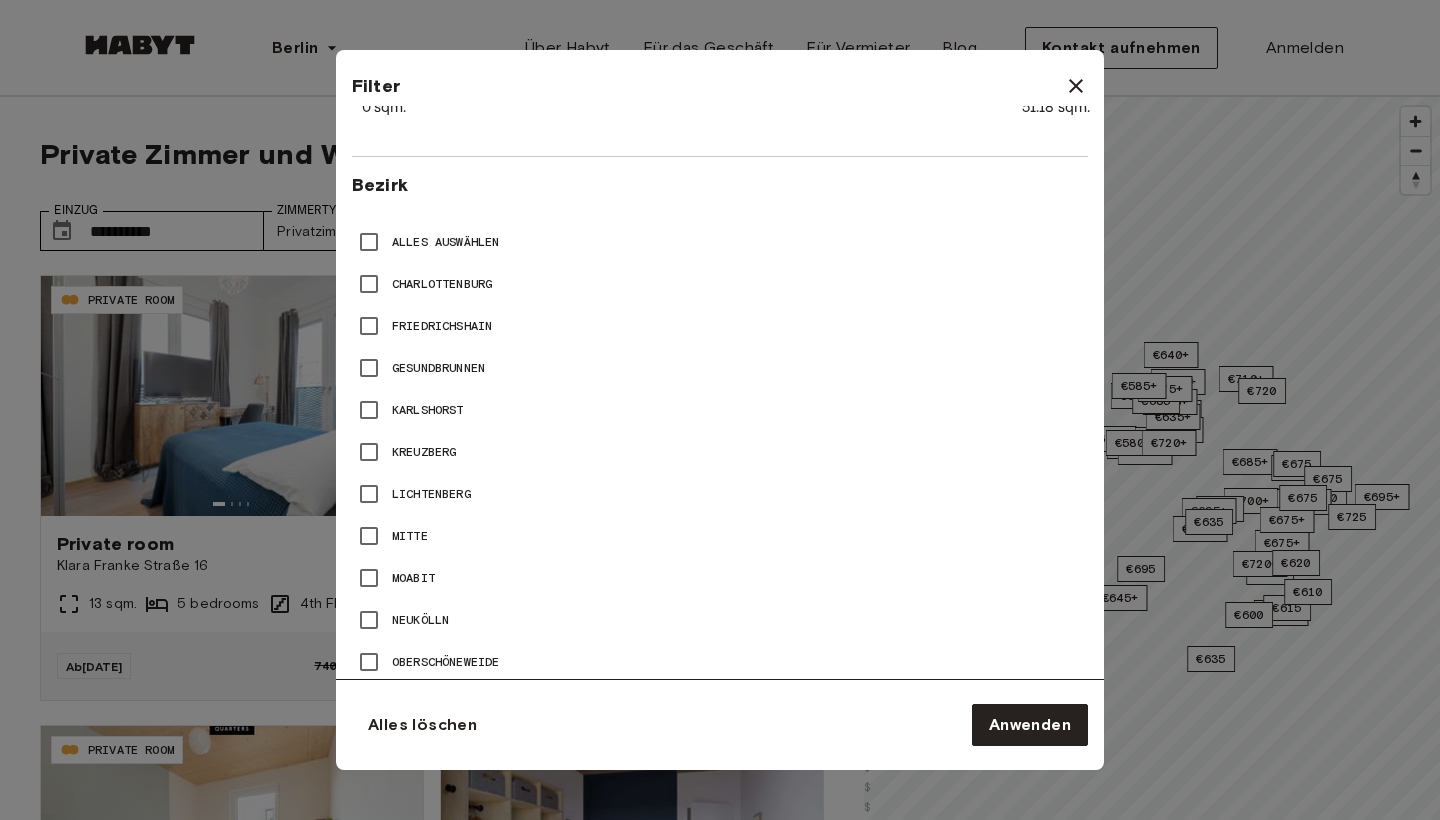 scroll, scrollTop: 858, scrollLeft: 0, axis: vertical 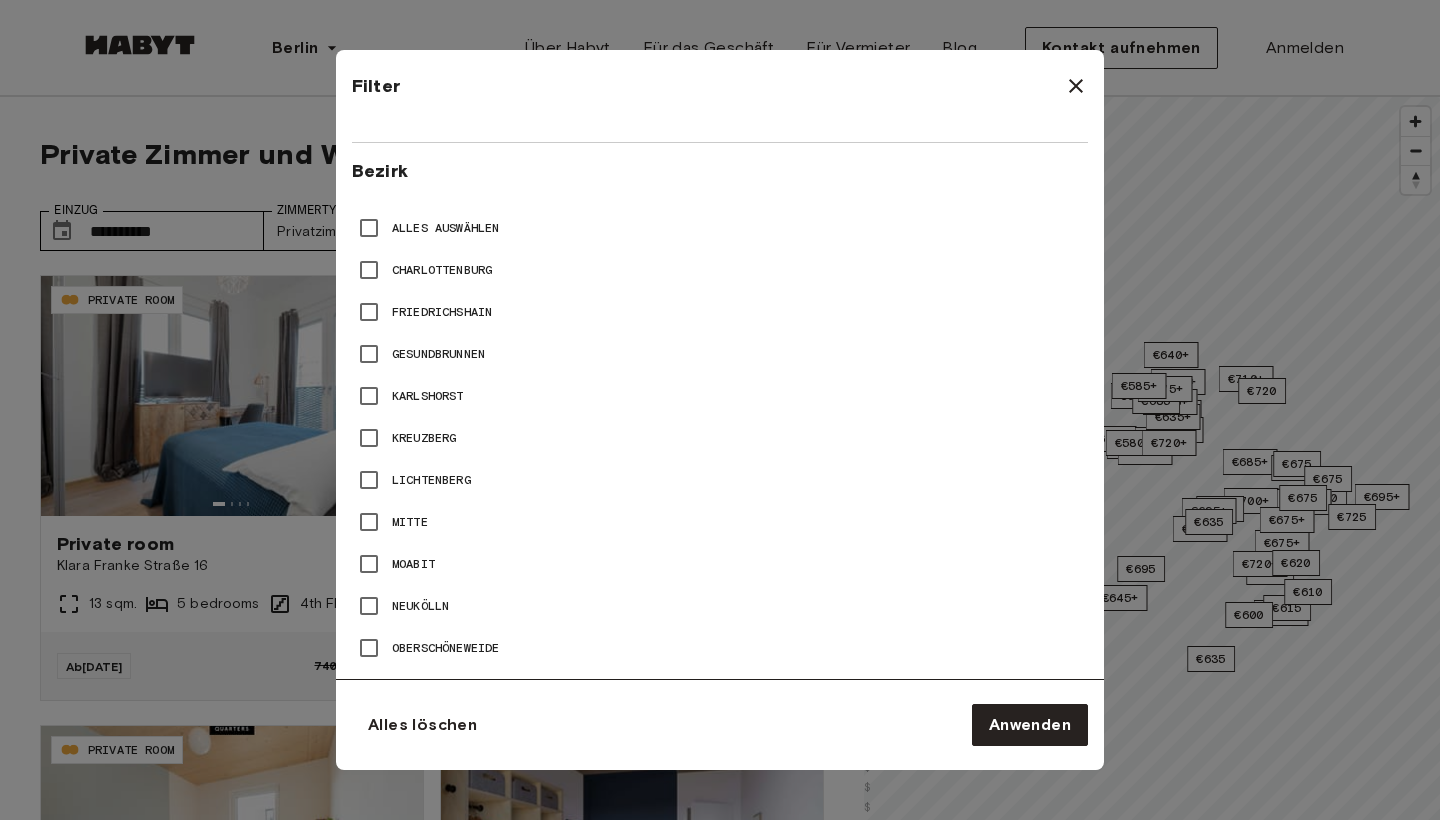 type on "**" 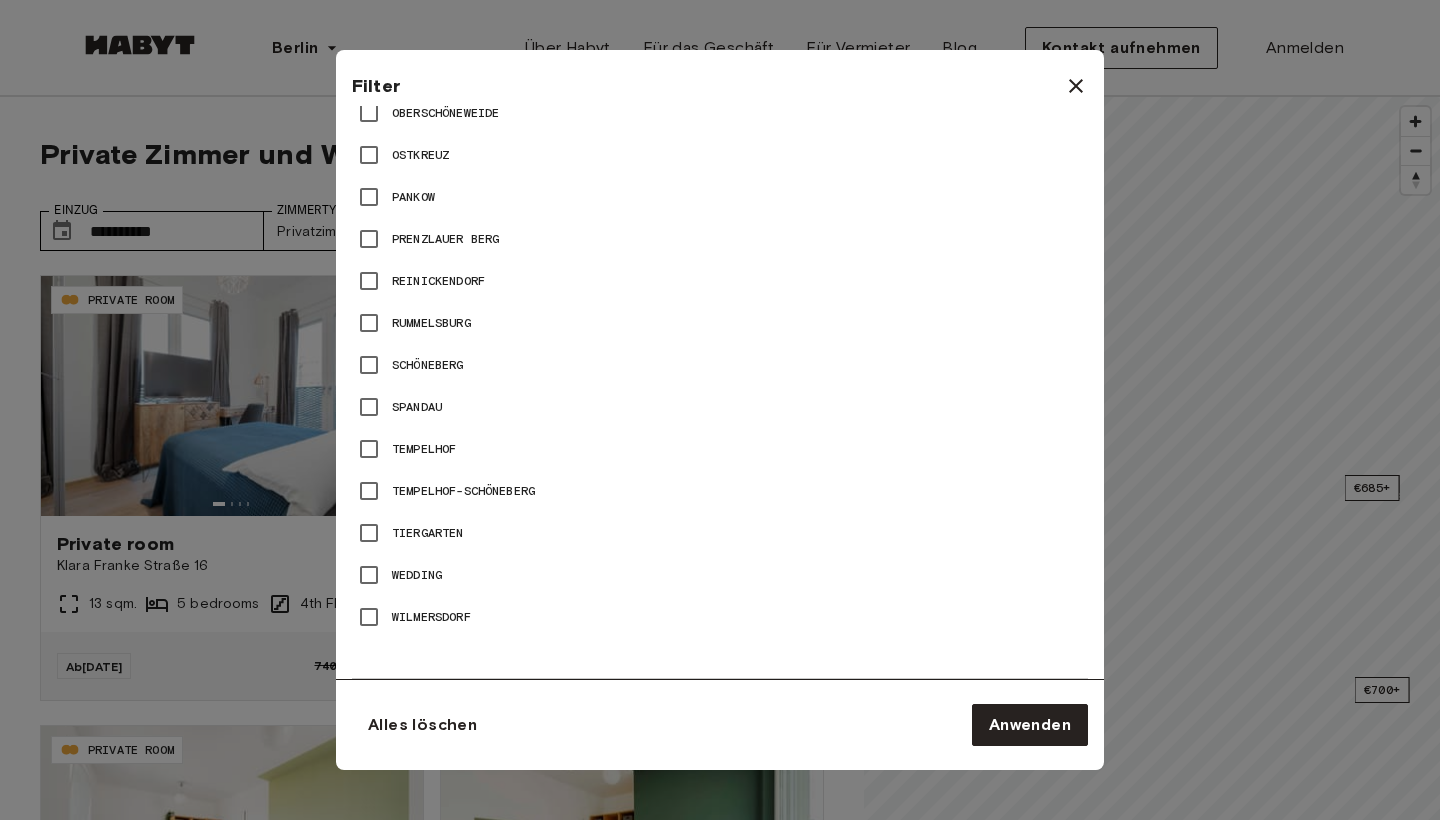 scroll, scrollTop: 1393, scrollLeft: 0, axis: vertical 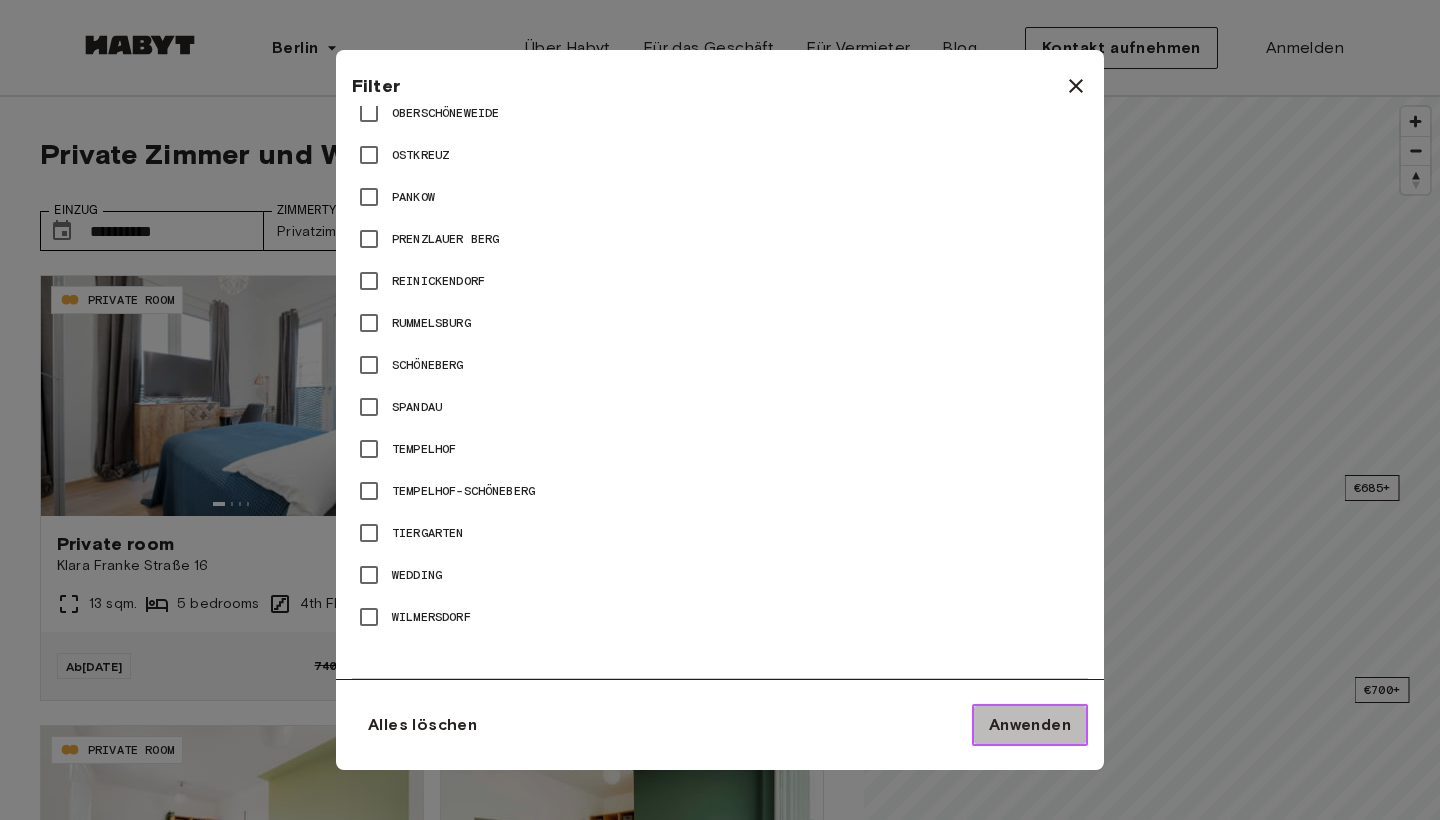 click on "Anwenden" at bounding box center (1030, 725) 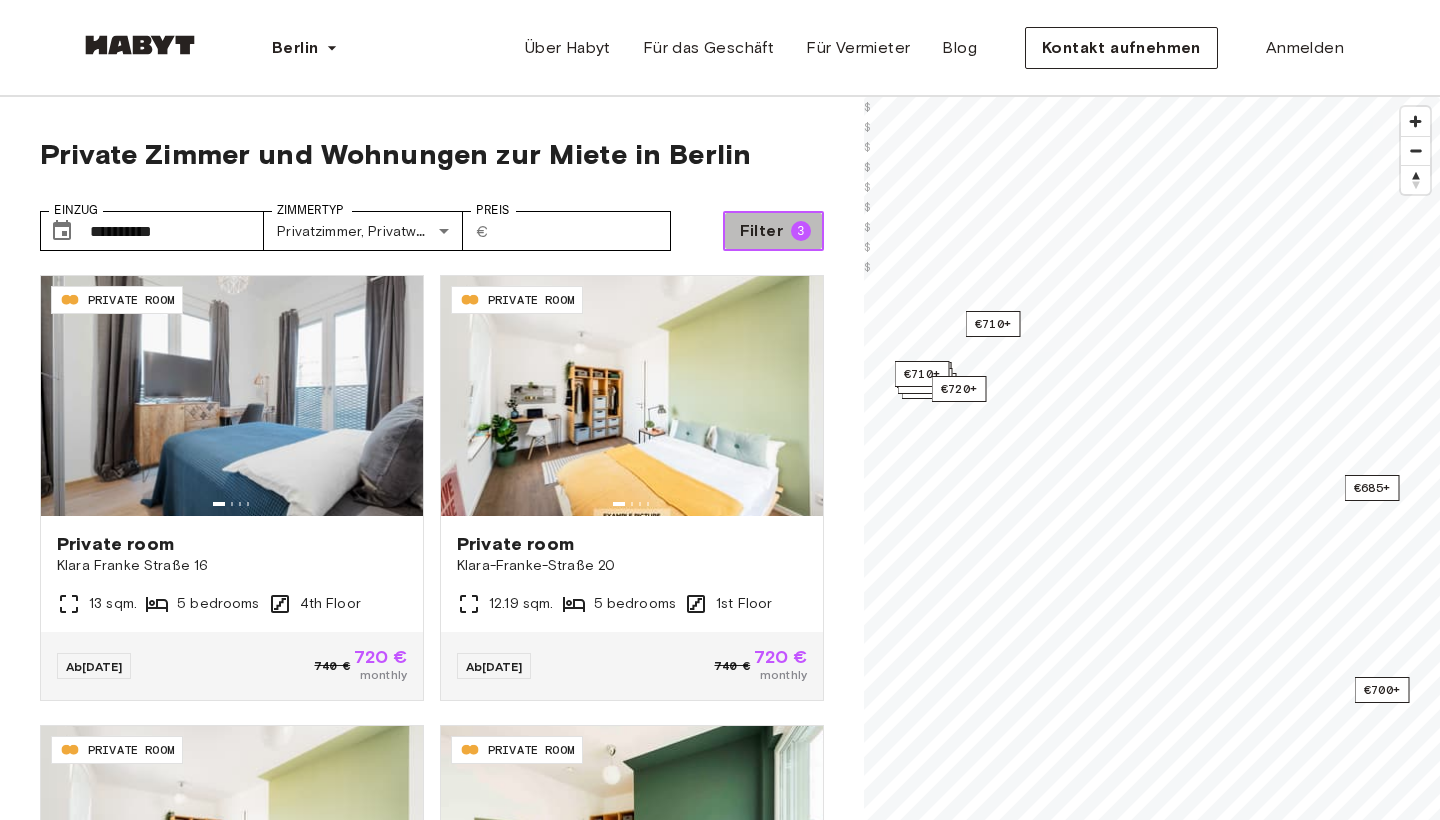 click on "Filter 3" at bounding box center (773, 231) 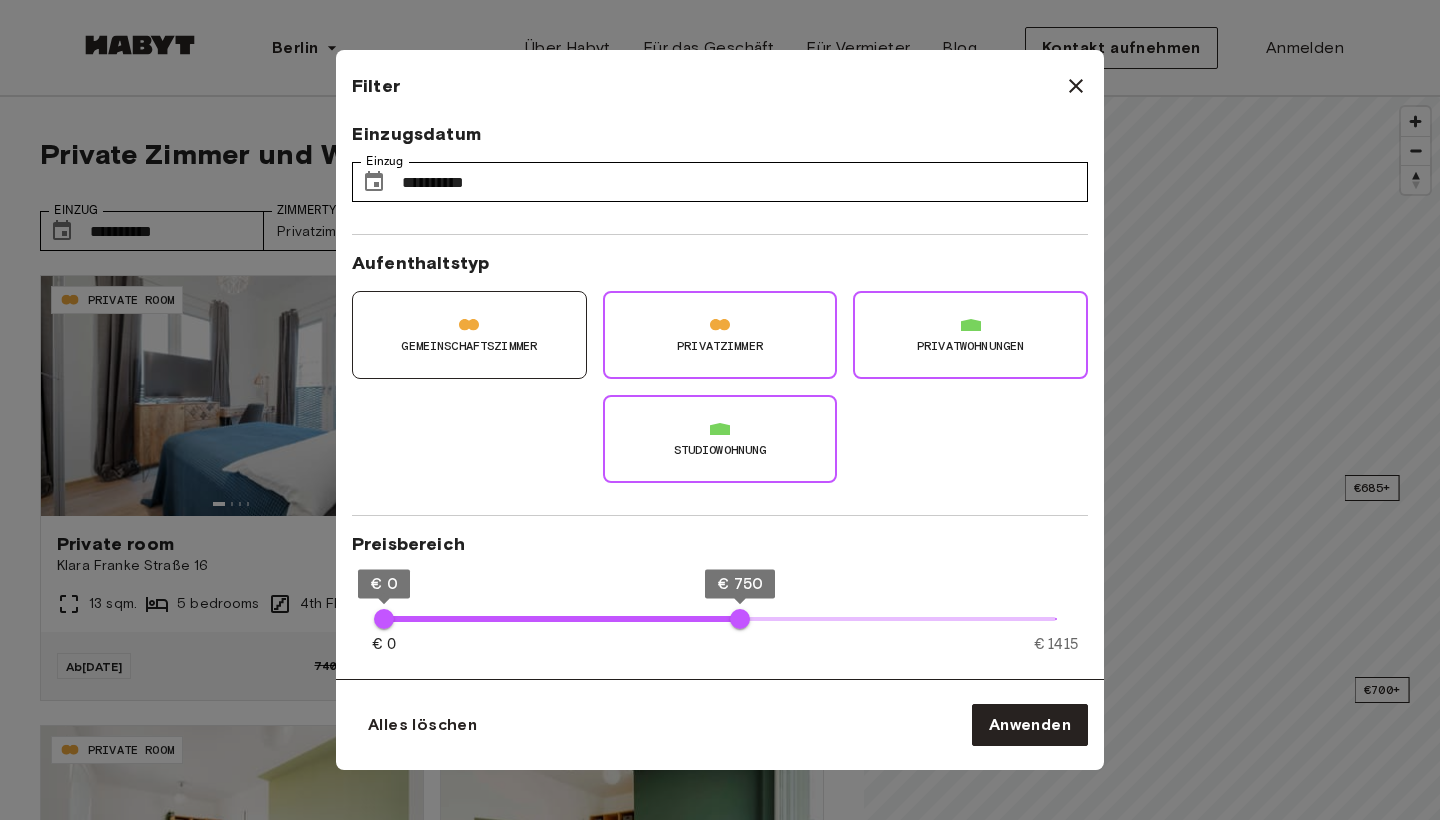 click at bounding box center [720, 325] 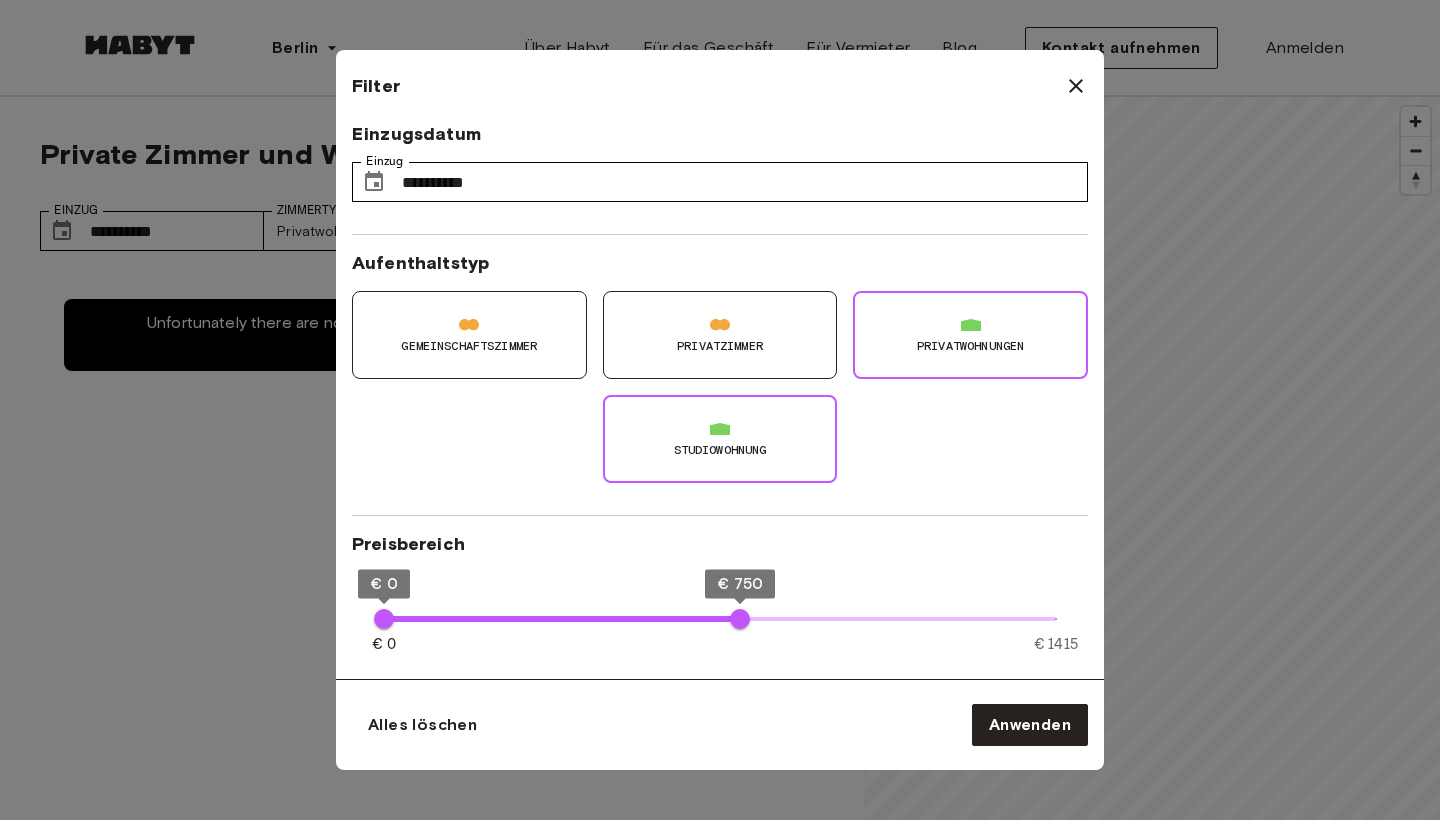 click 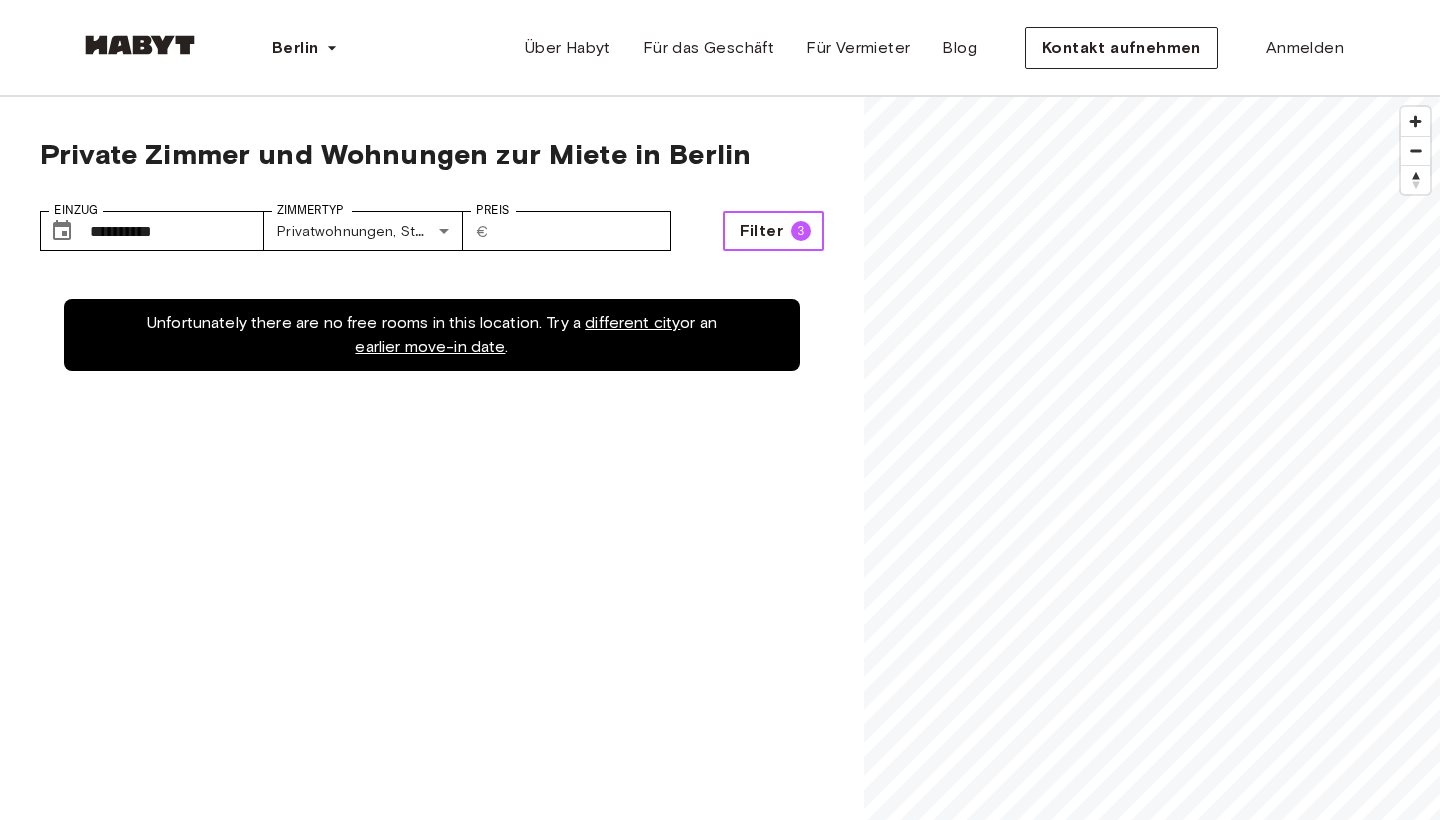 click on "Filter 3" at bounding box center (773, 231) 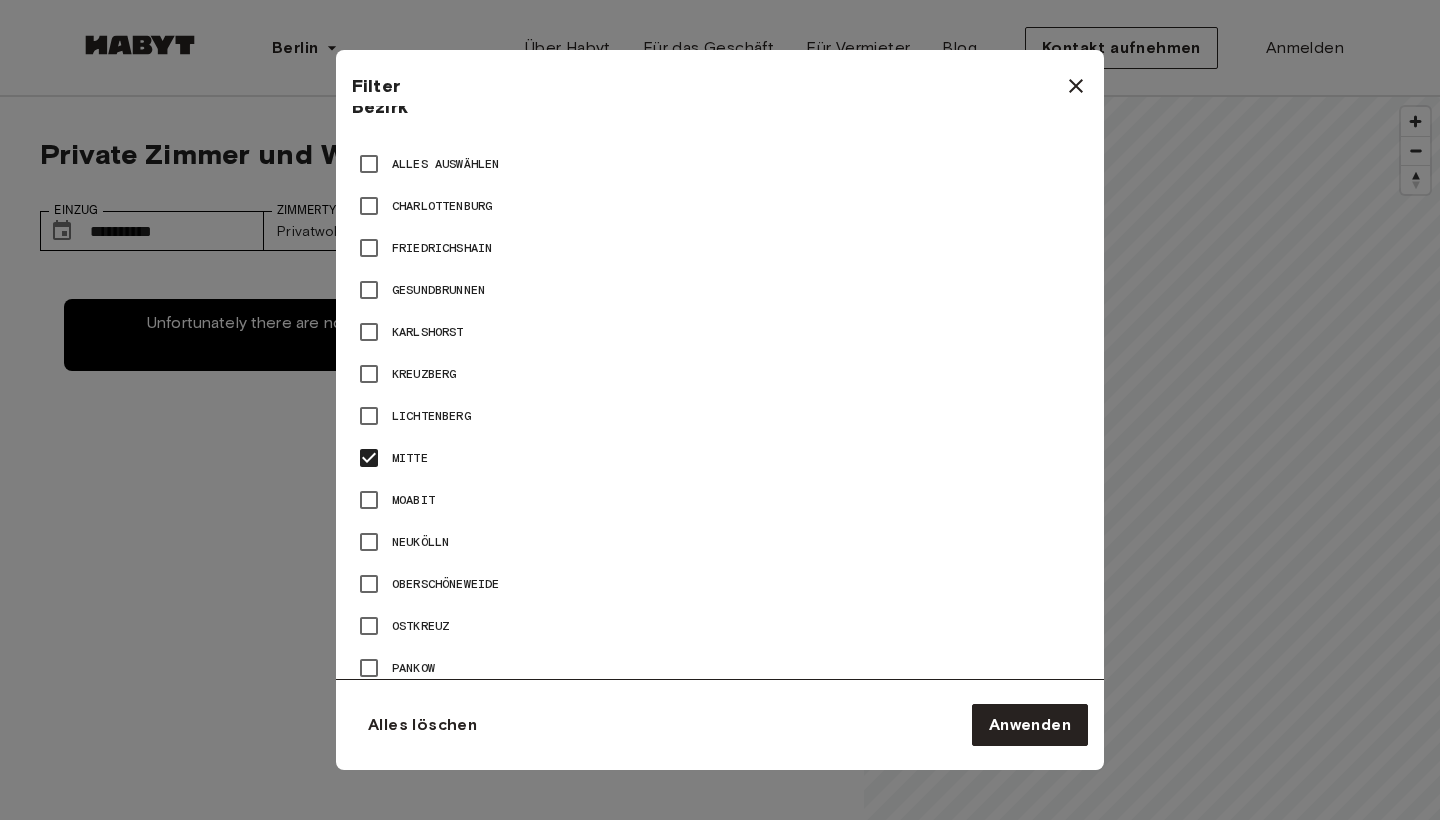 scroll, scrollTop: 921, scrollLeft: 0, axis: vertical 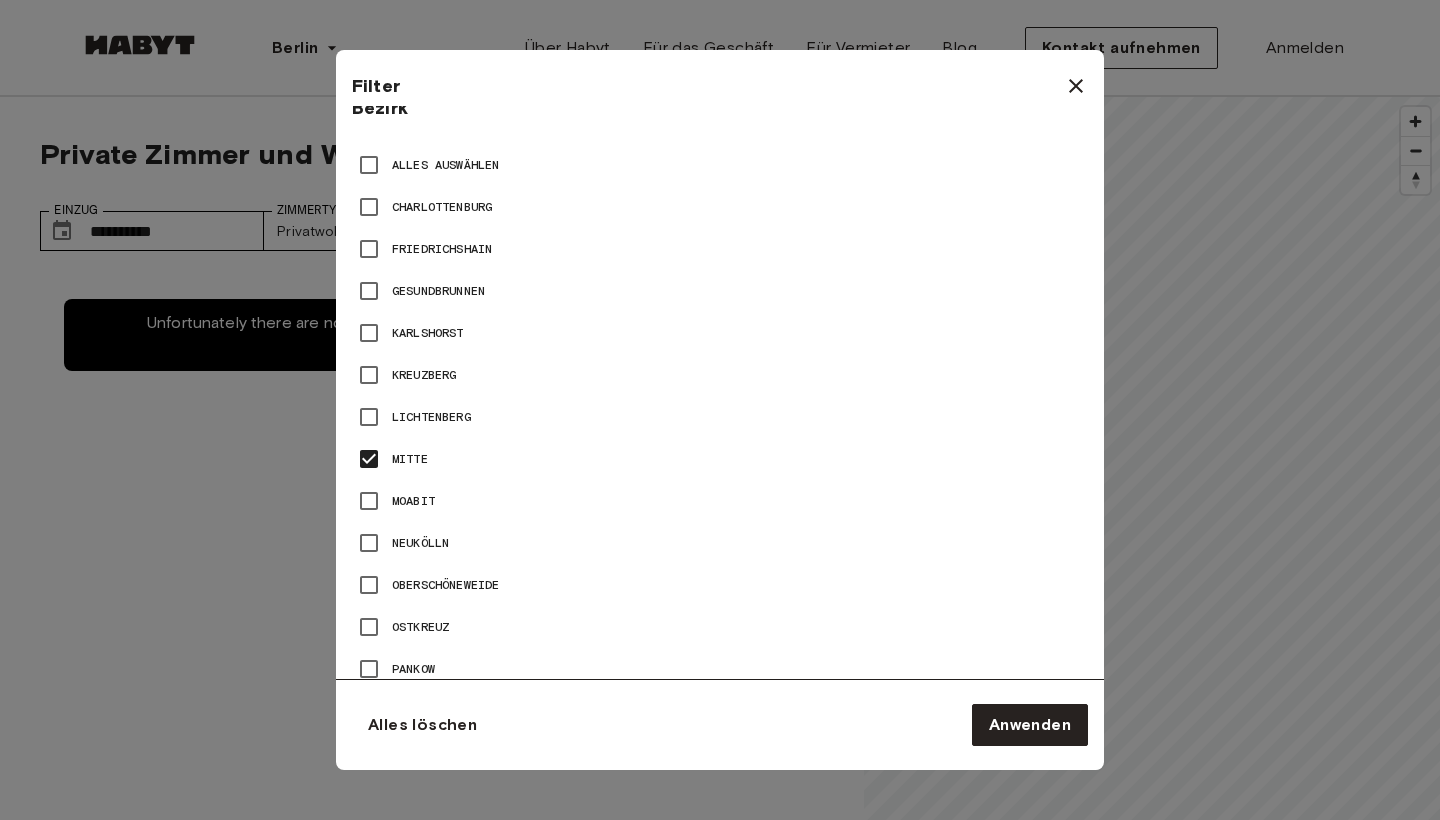 click on "Gesundbrunnen" at bounding box center [438, 291] 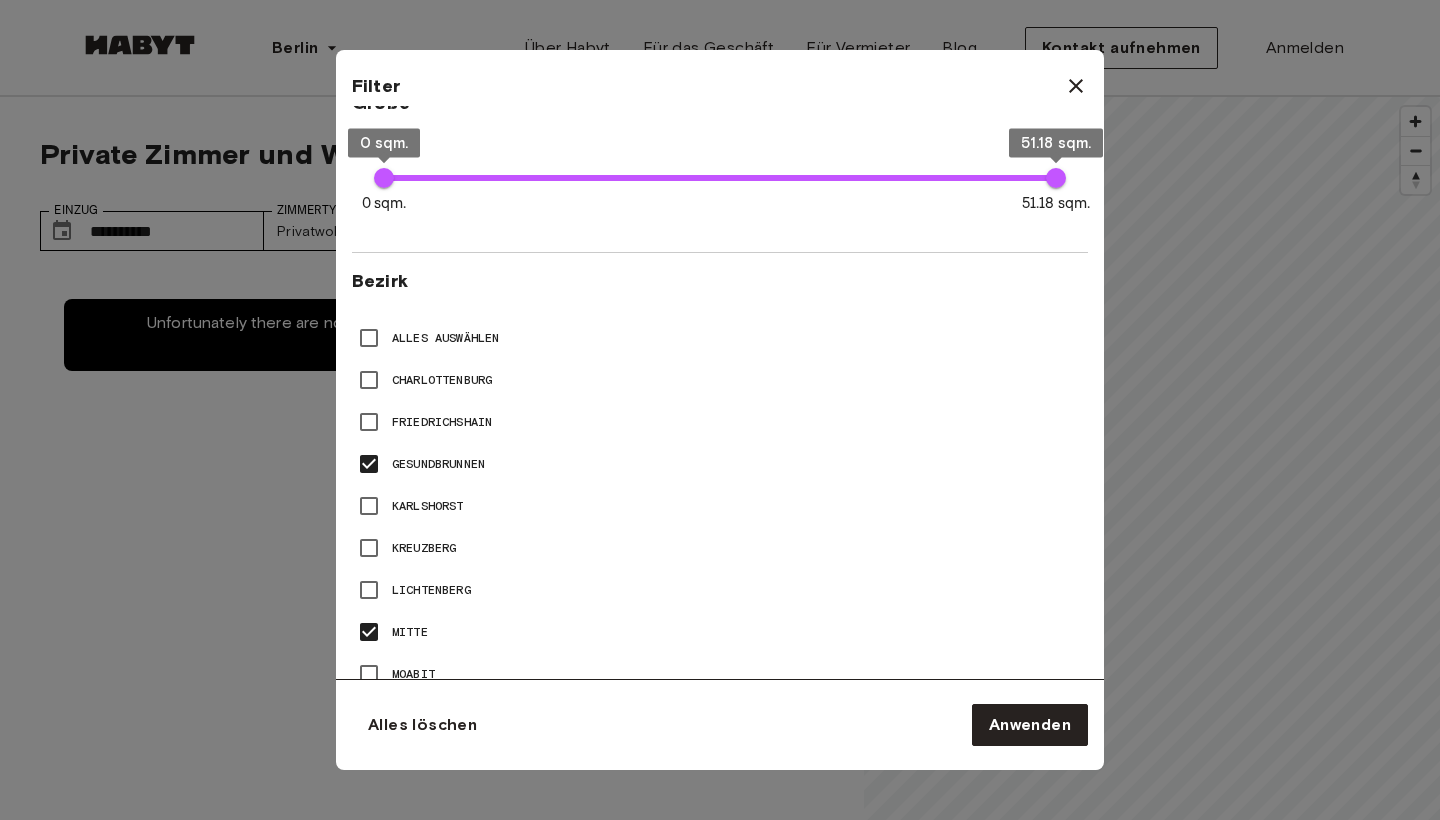 scroll, scrollTop: 629, scrollLeft: 0, axis: vertical 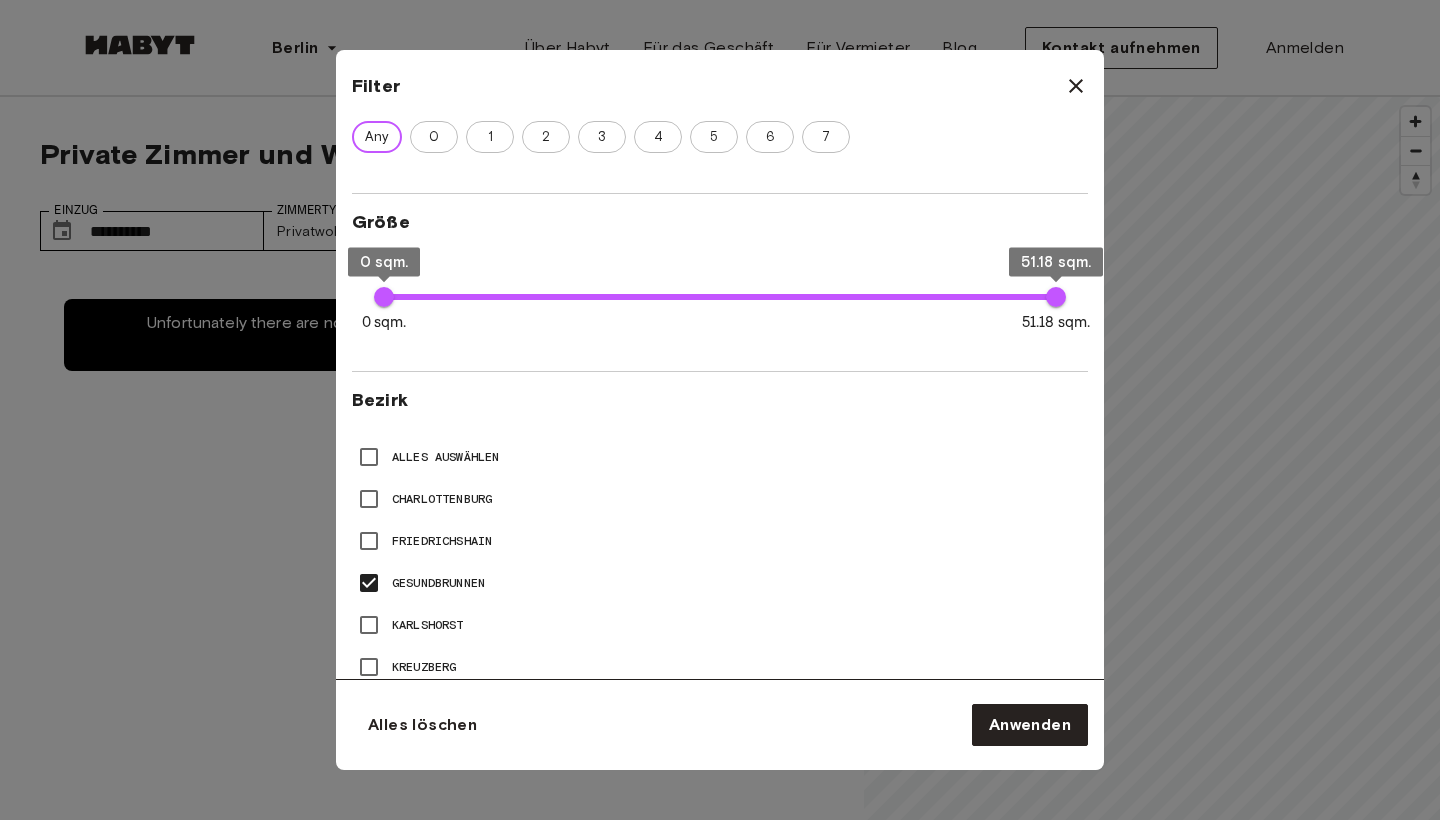 click on "Alles auswählen" at bounding box center [445, 457] 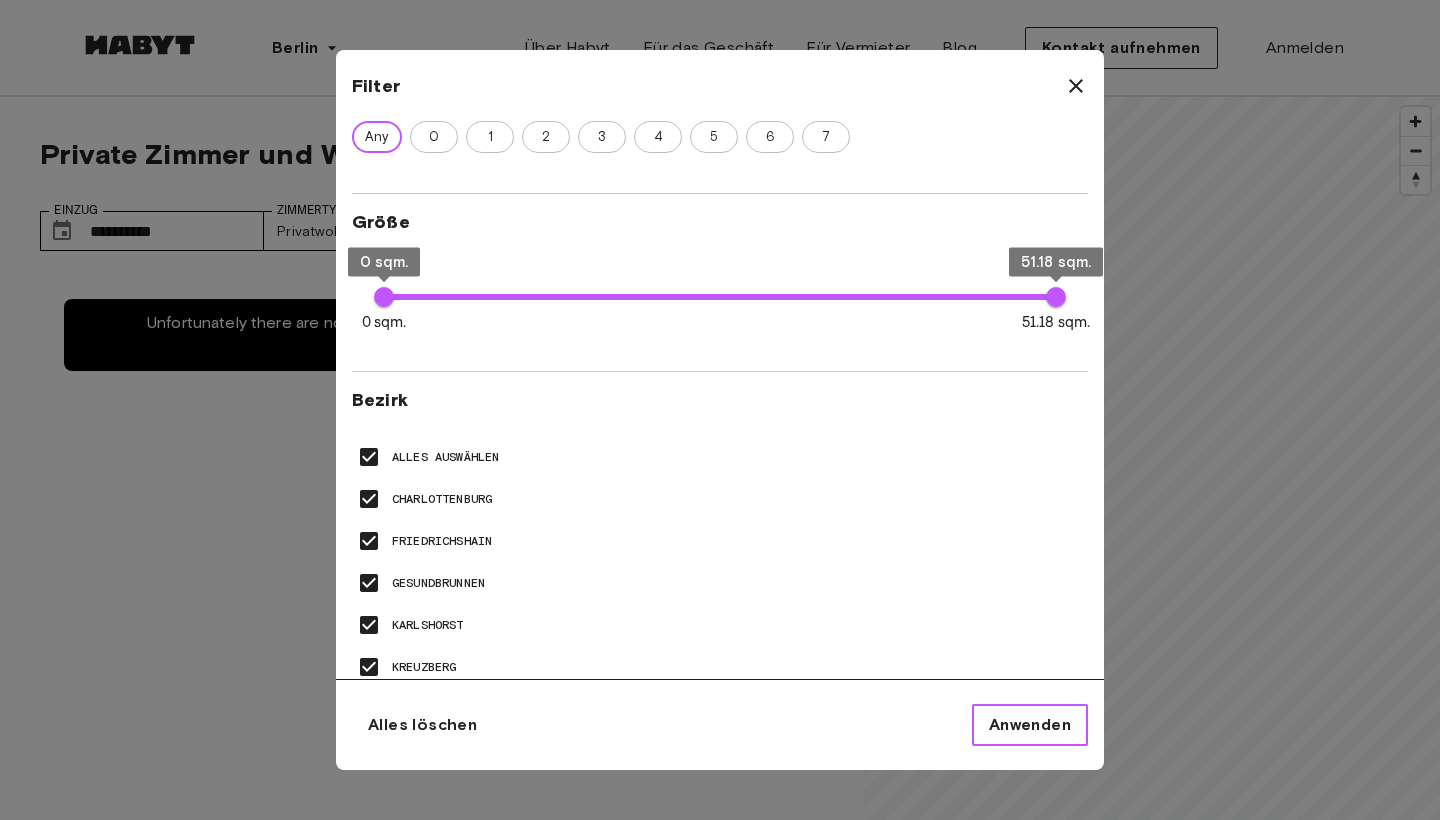 click on "Anwenden" at bounding box center (1030, 725) 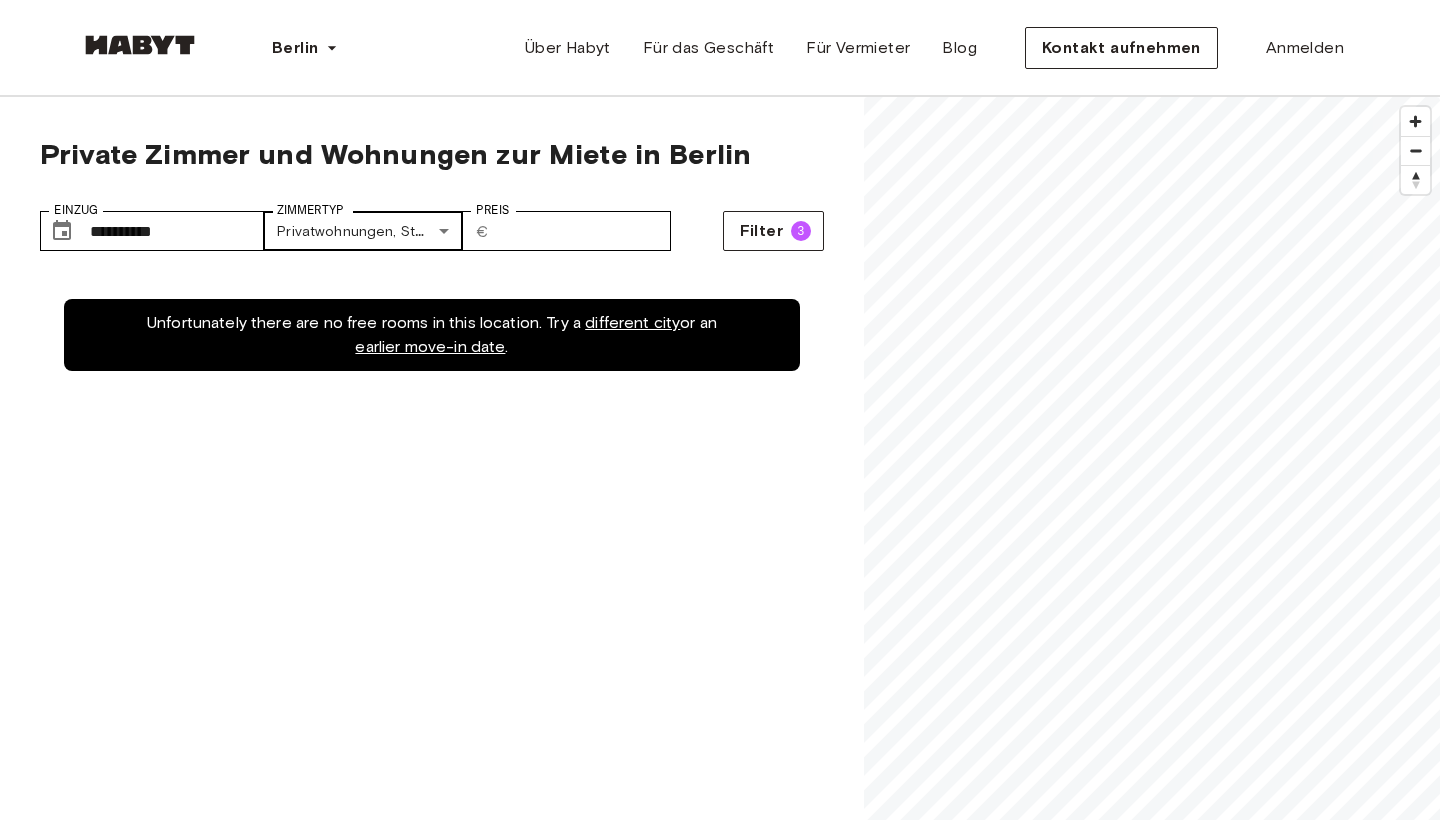click on "Über die Stadt [CITY], the perfect blend of history and modernity  Why book with Habyt?
Why rent a room in [CITY]?   Where to start?
Where should I live in [CITY]? Rooms for rent available in [CITY]
Häufig gestellte Fragen Kann ich die Wohnung / das Zimmer besichtigen?   Wie sind Ihre Zimmer und Wohnungen möbliert?       Viel Spaß! Natürlich ist das möglich!" at bounding box center (720, 2430) 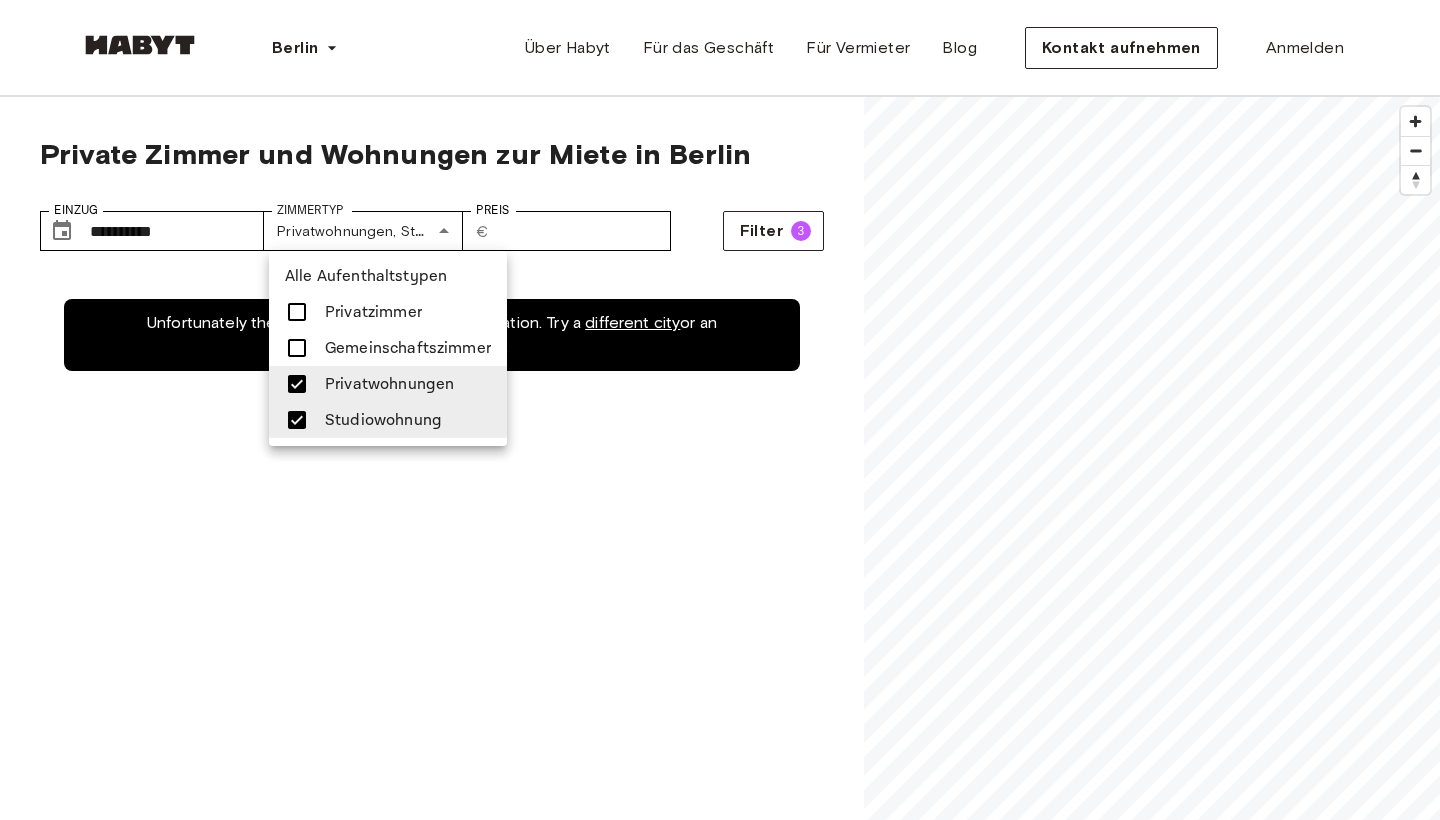 click at bounding box center [720, 410] 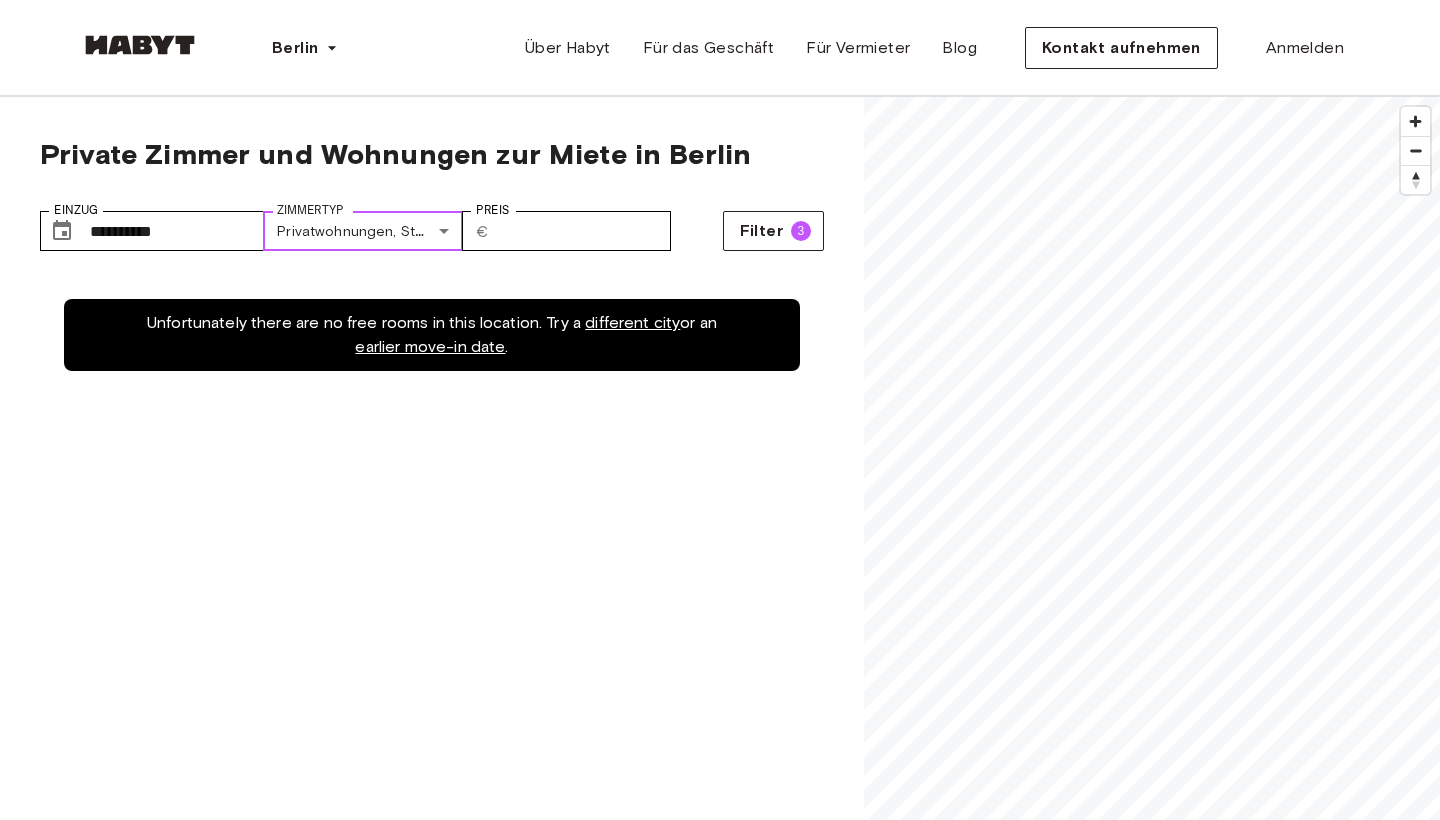 scroll, scrollTop: 0, scrollLeft: 0, axis: both 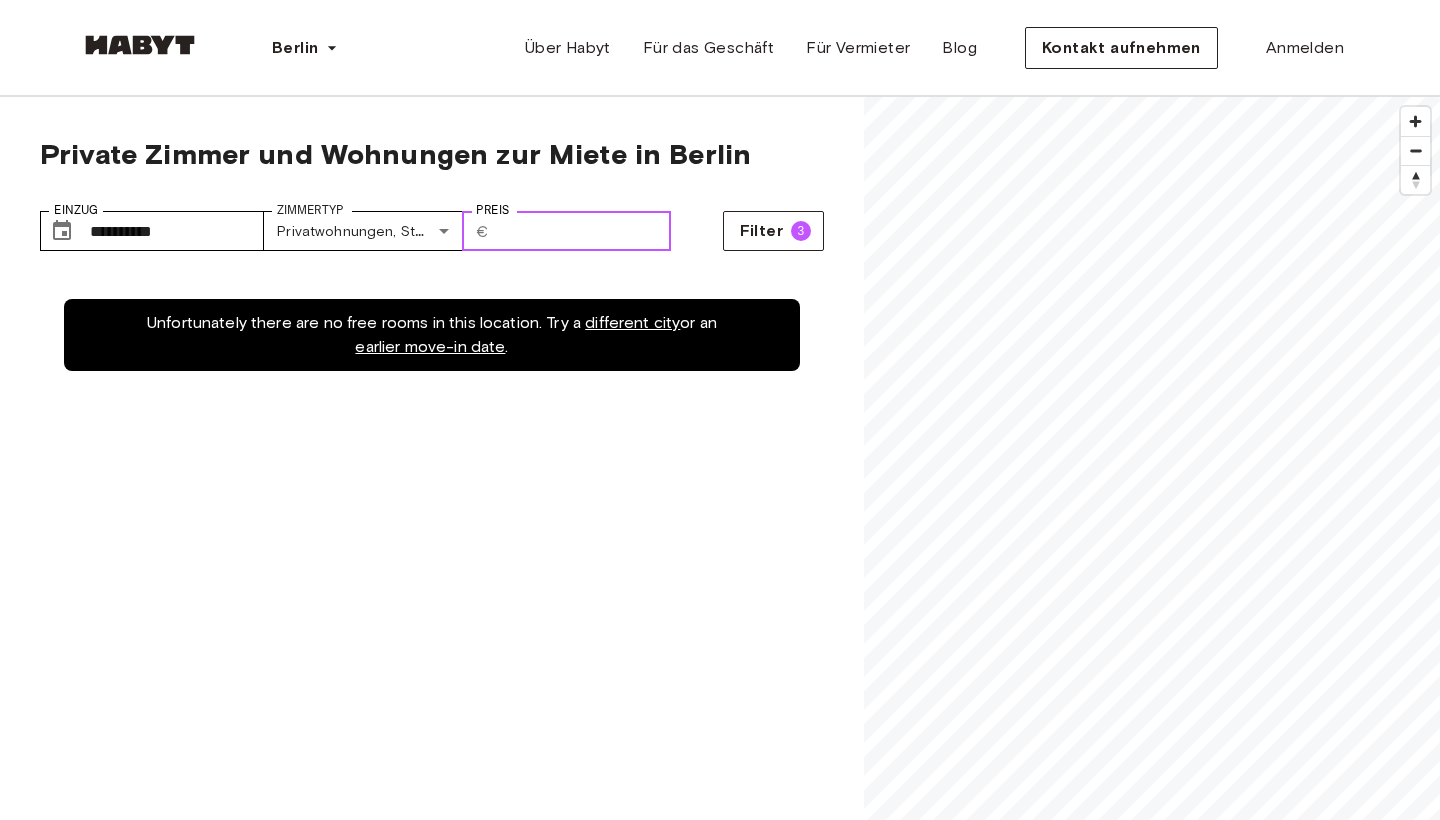 click on "***" at bounding box center [584, 231] 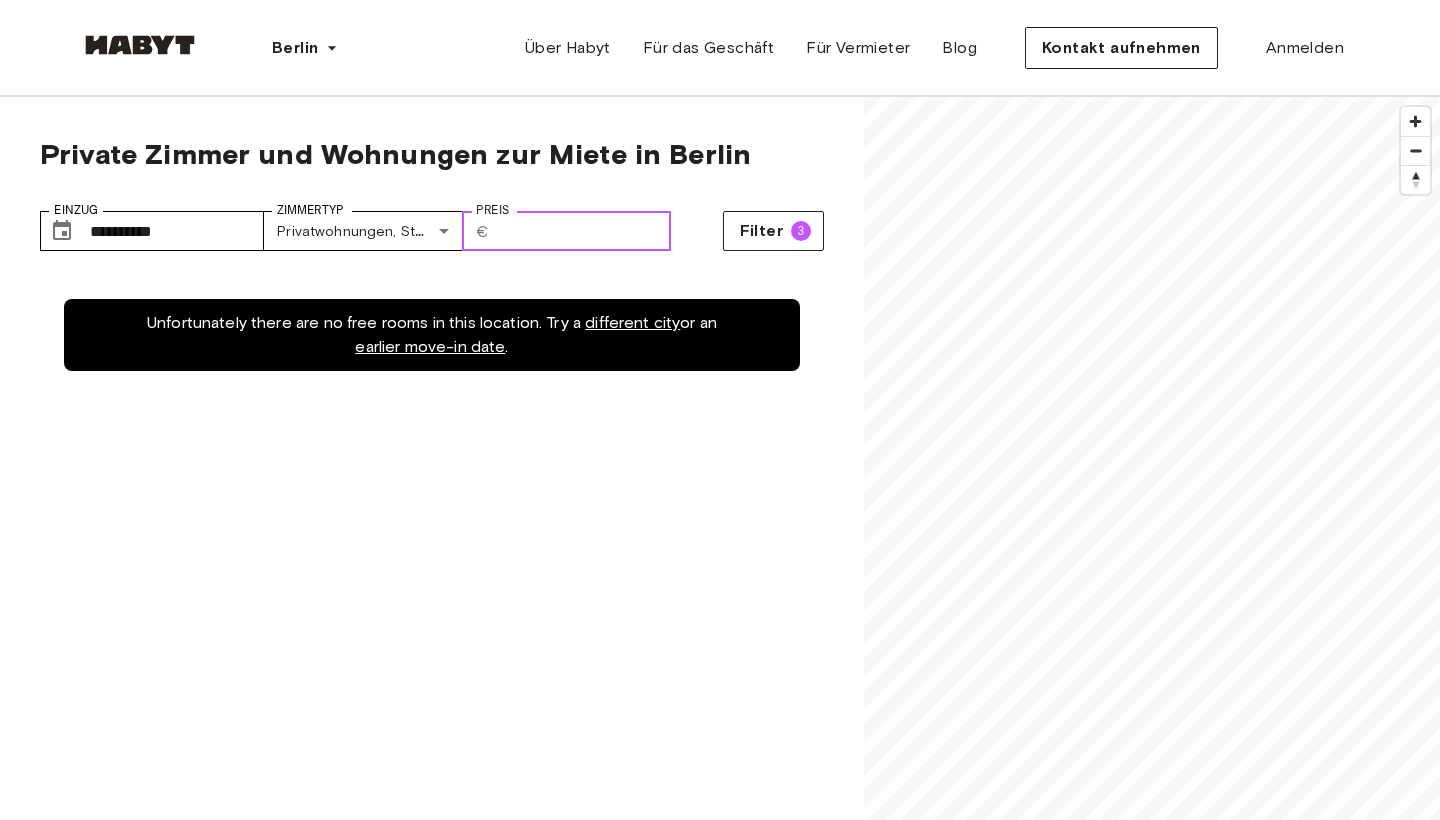 type on "*" 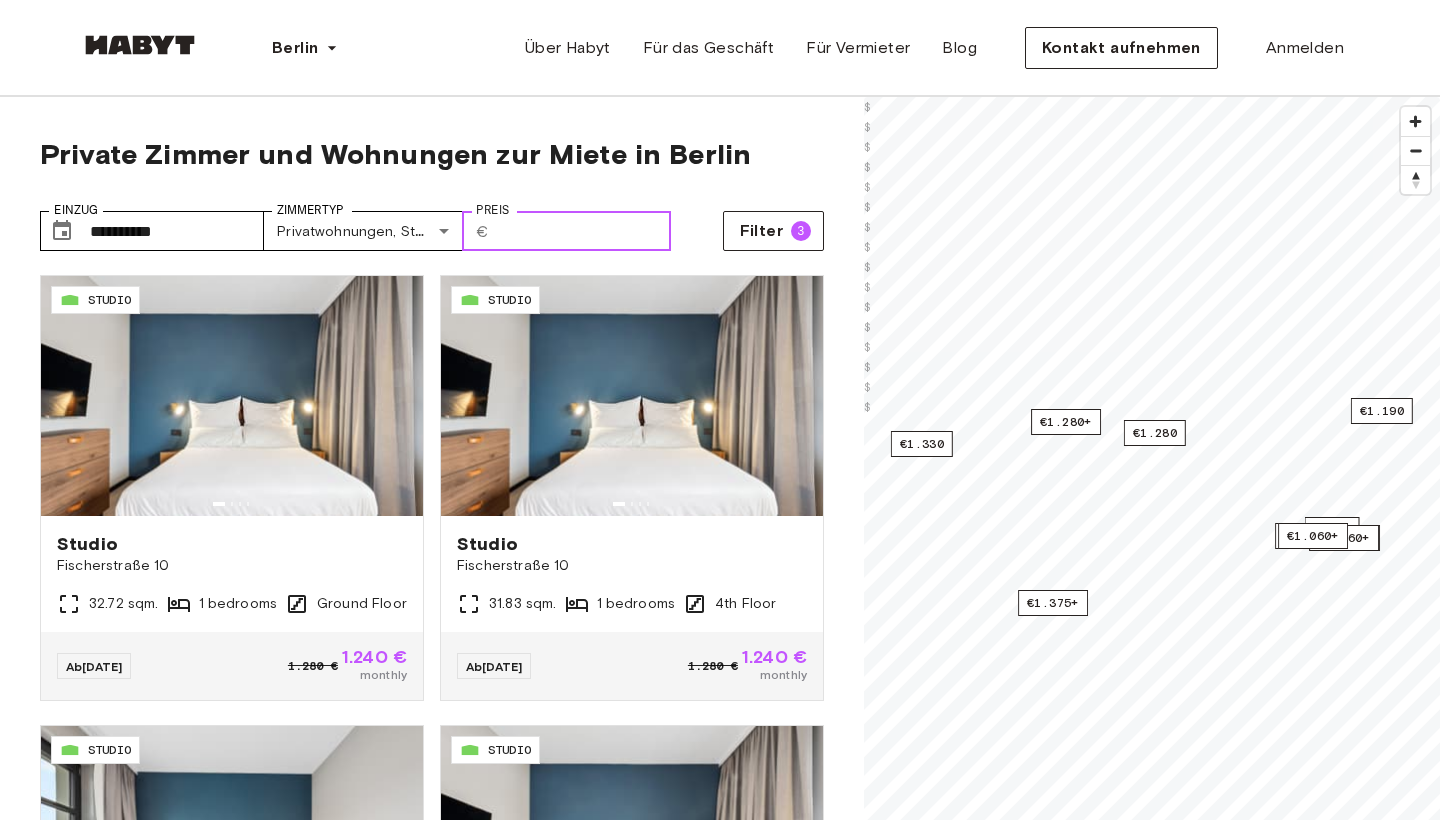 scroll, scrollTop: 0, scrollLeft: 0, axis: both 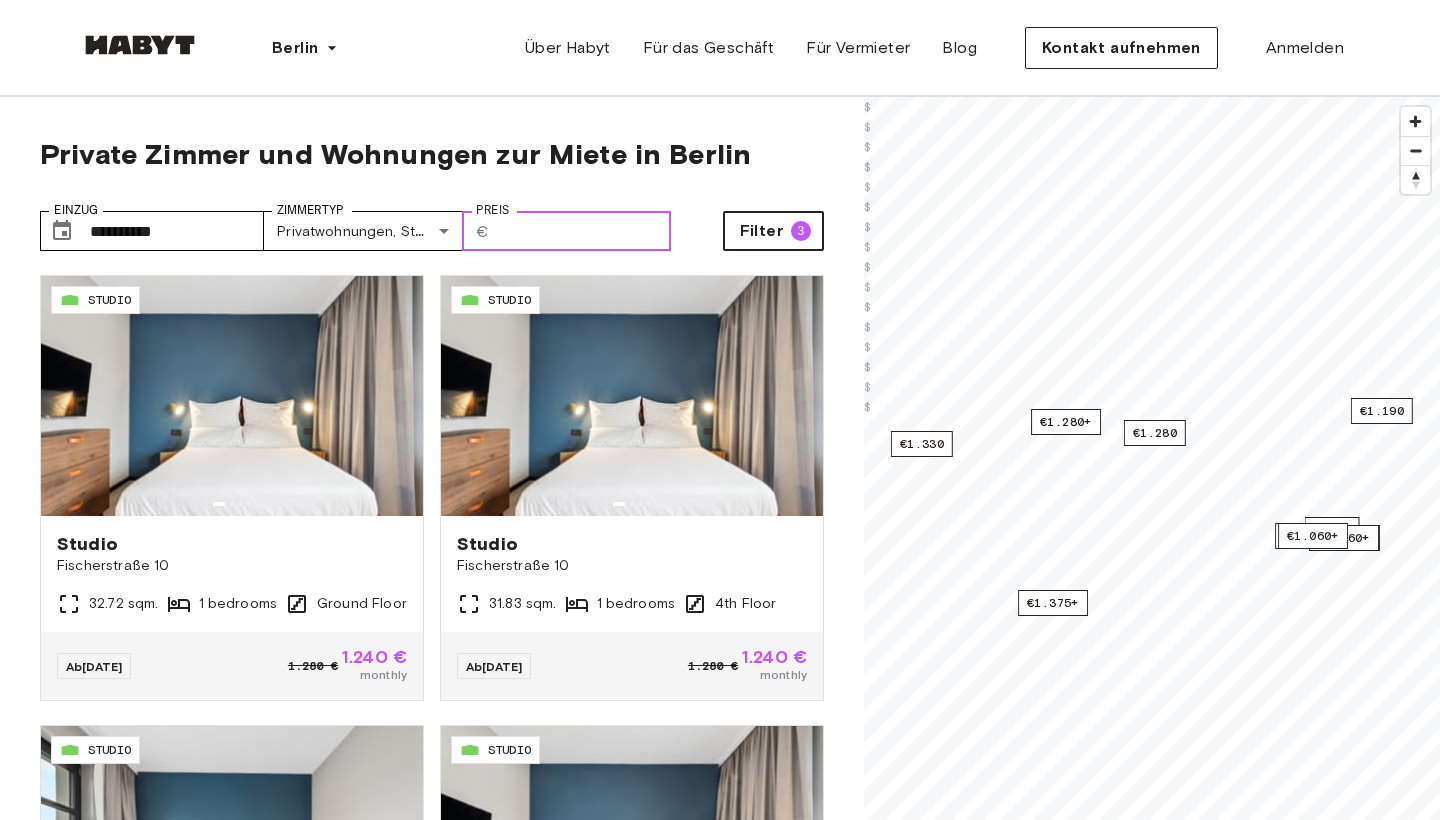 type 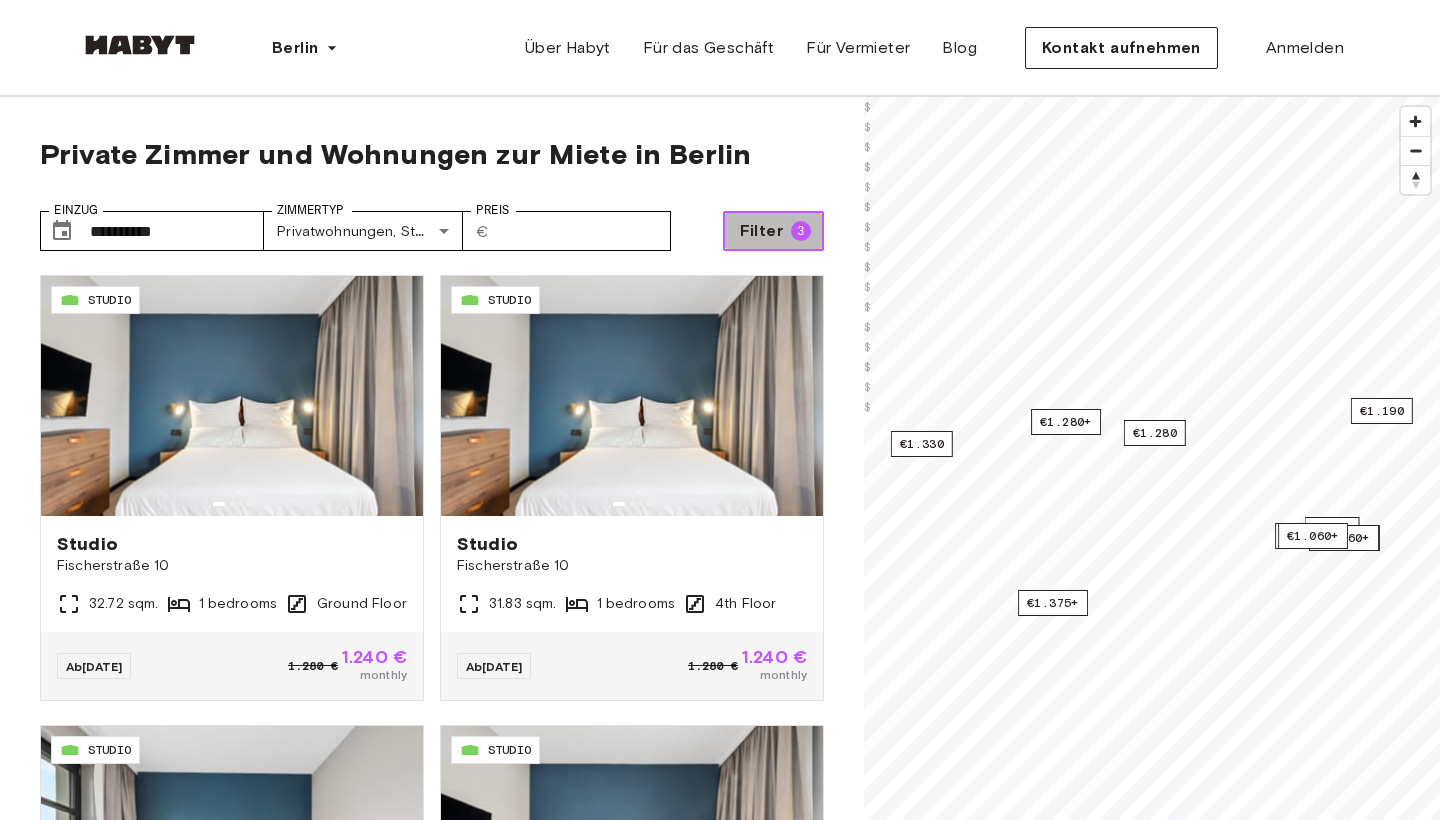 click on "Filter" at bounding box center (761, 231) 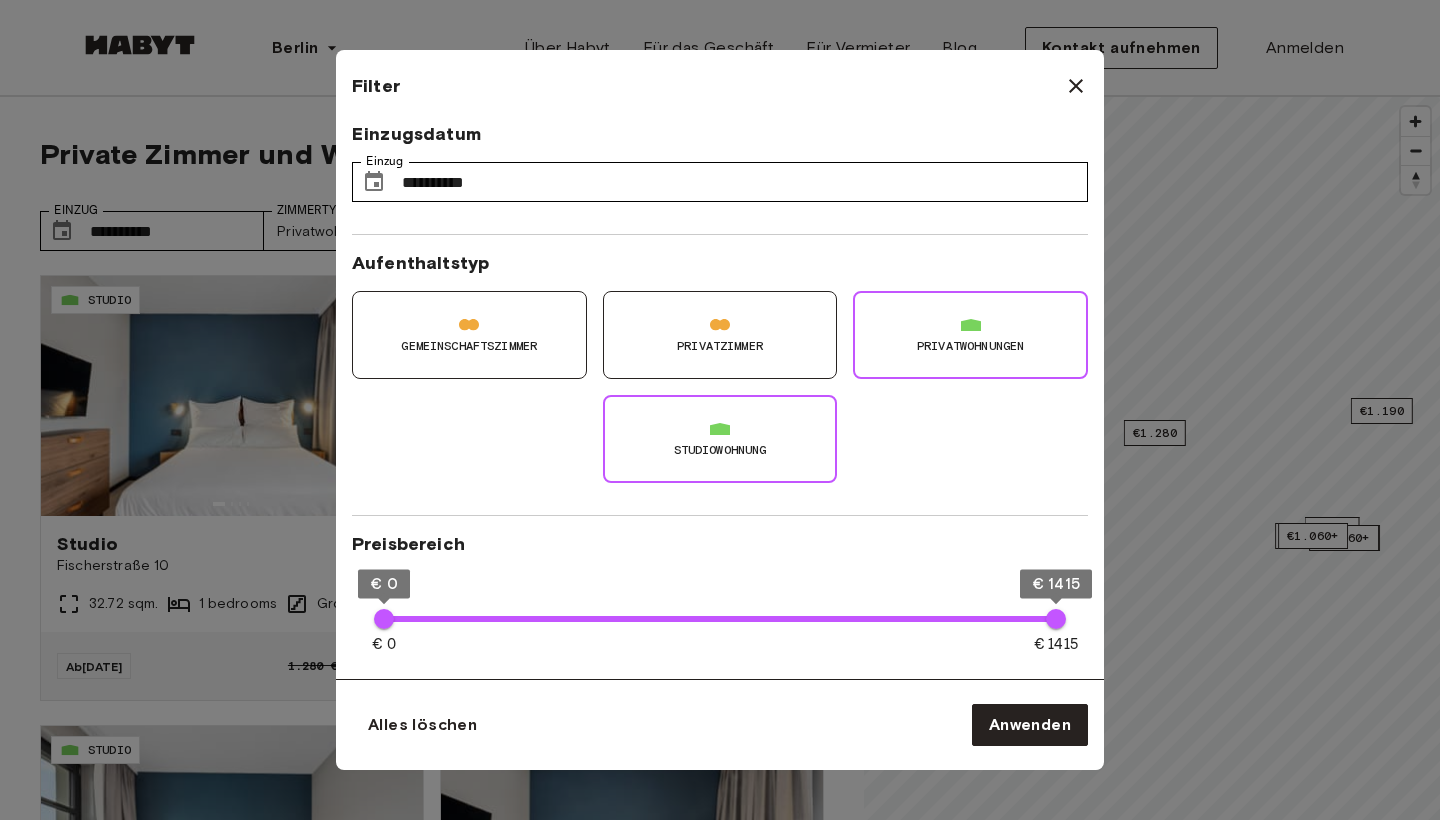 click on "Privatzimmer" at bounding box center (720, 346) 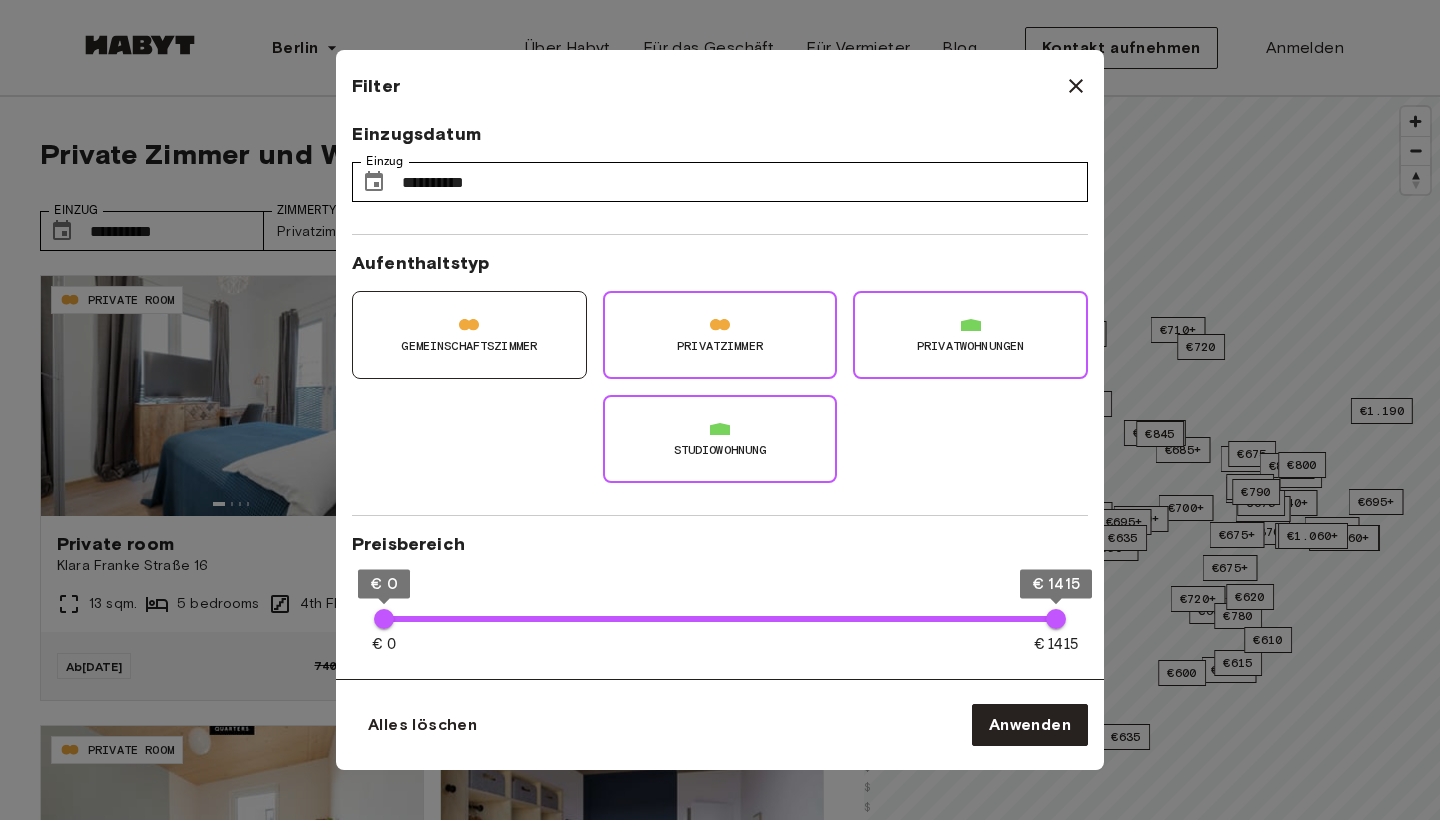 type on "**" 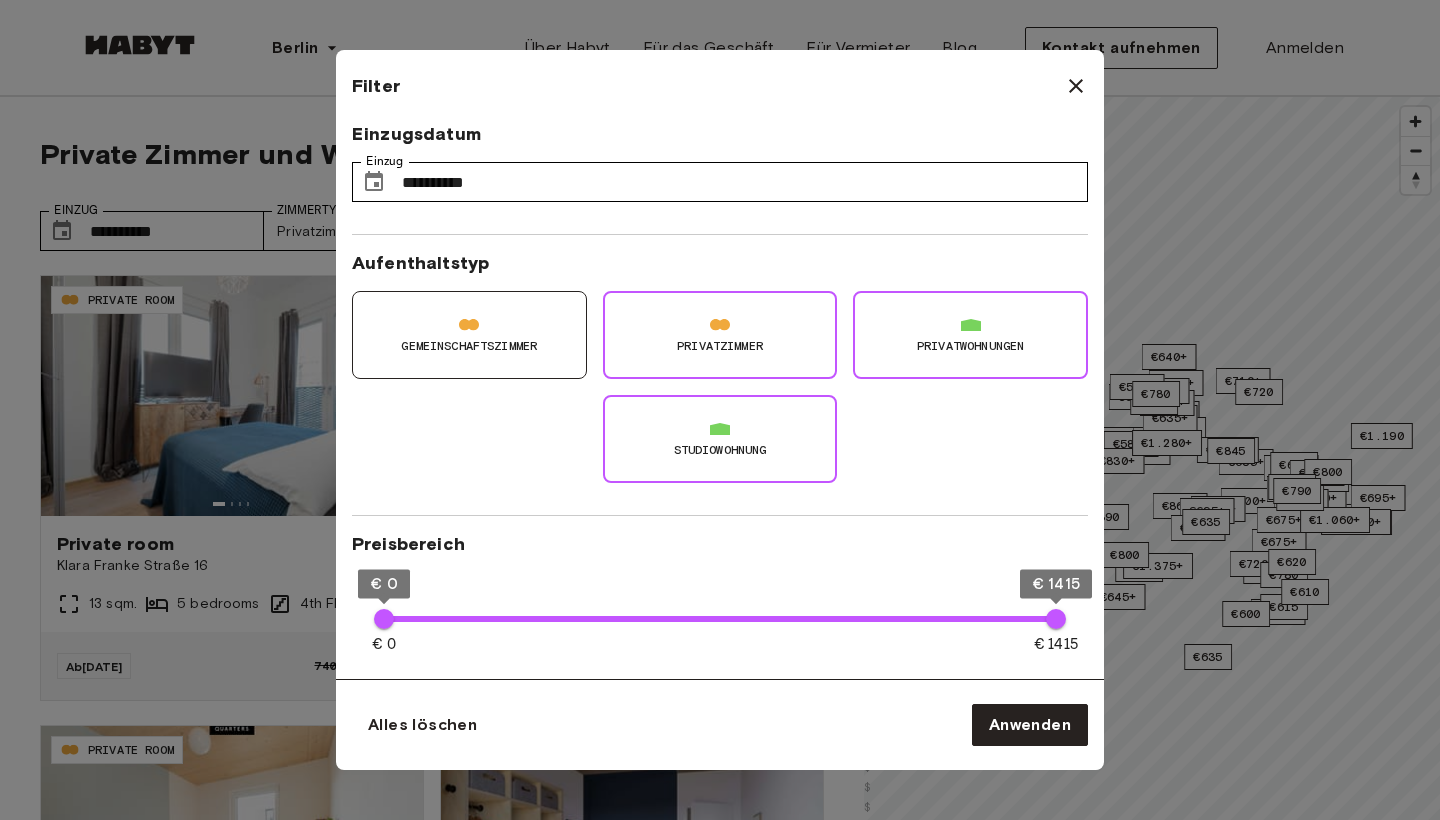 click 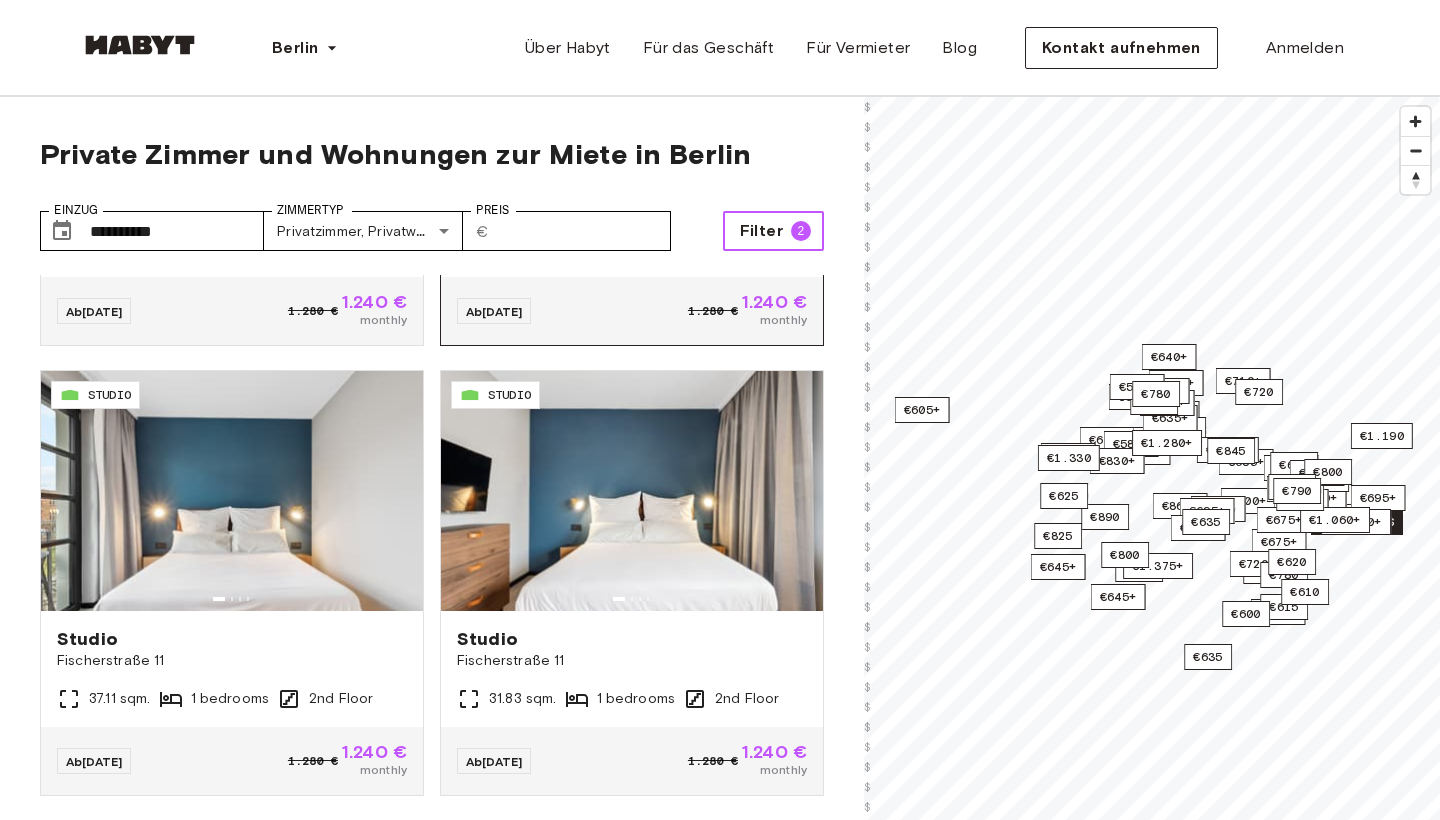 scroll, scrollTop: 3062, scrollLeft: 0, axis: vertical 